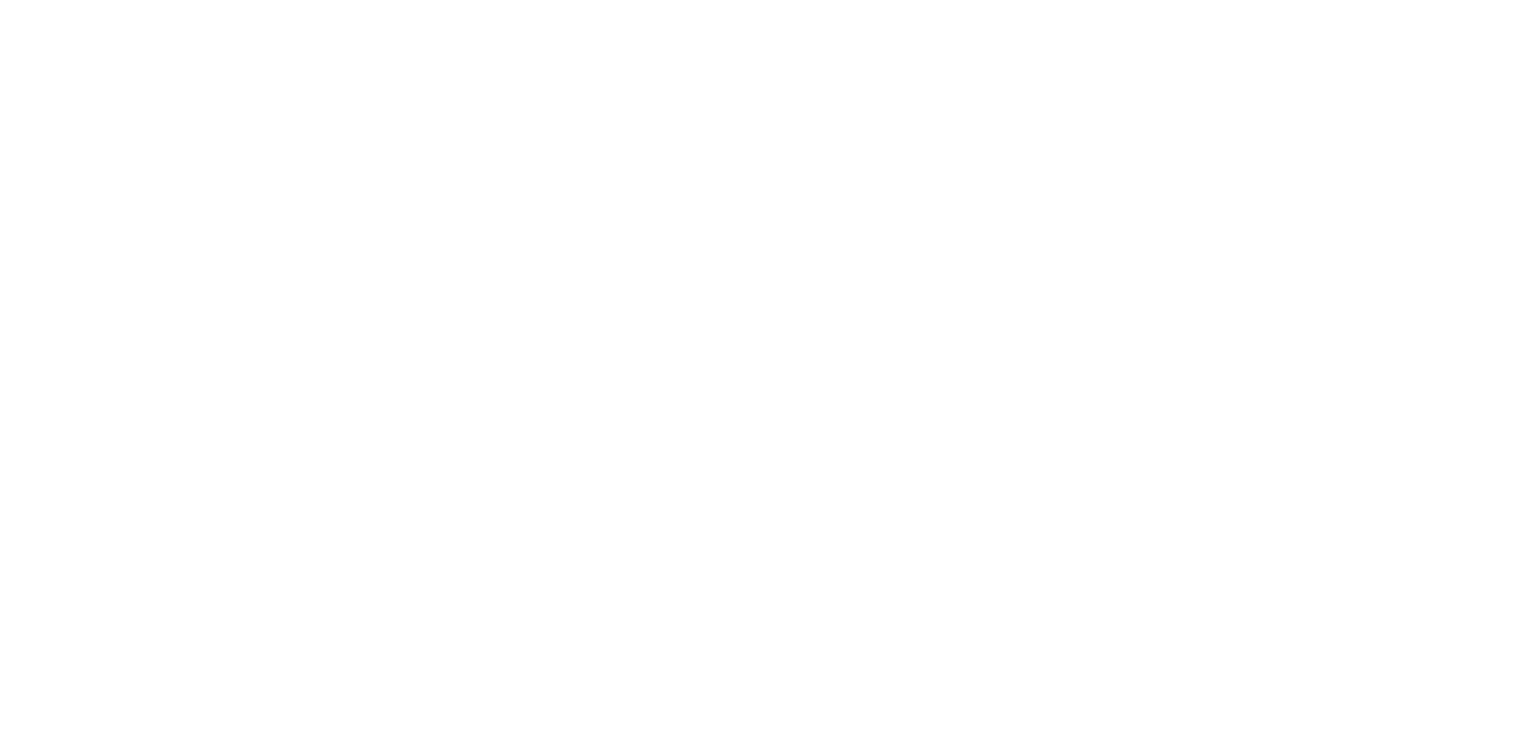 scroll, scrollTop: 0, scrollLeft: 0, axis: both 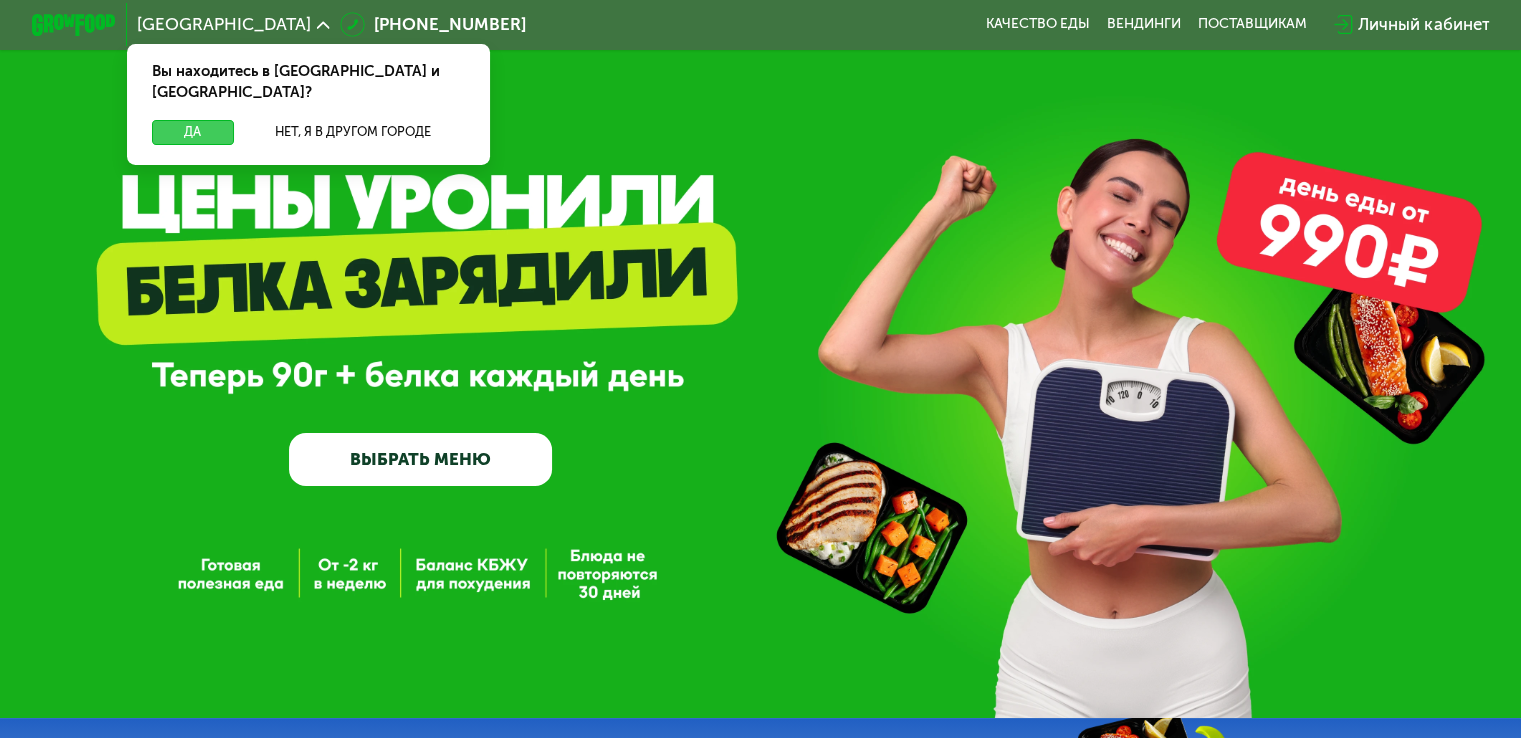 click on "Да" at bounding box center (192, 132) 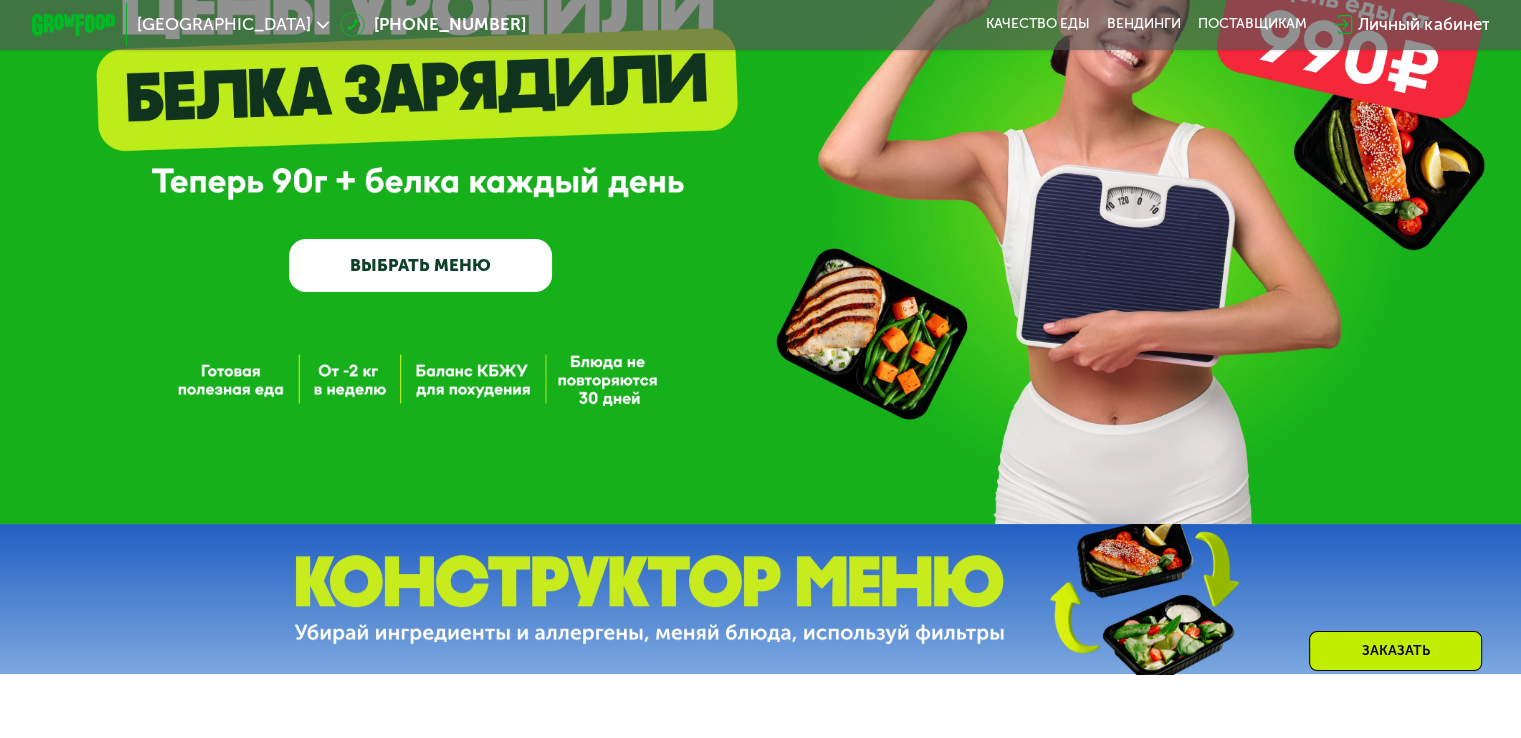 scroll, scrollTop: 200, scrollLeft: 0, axis: vertical 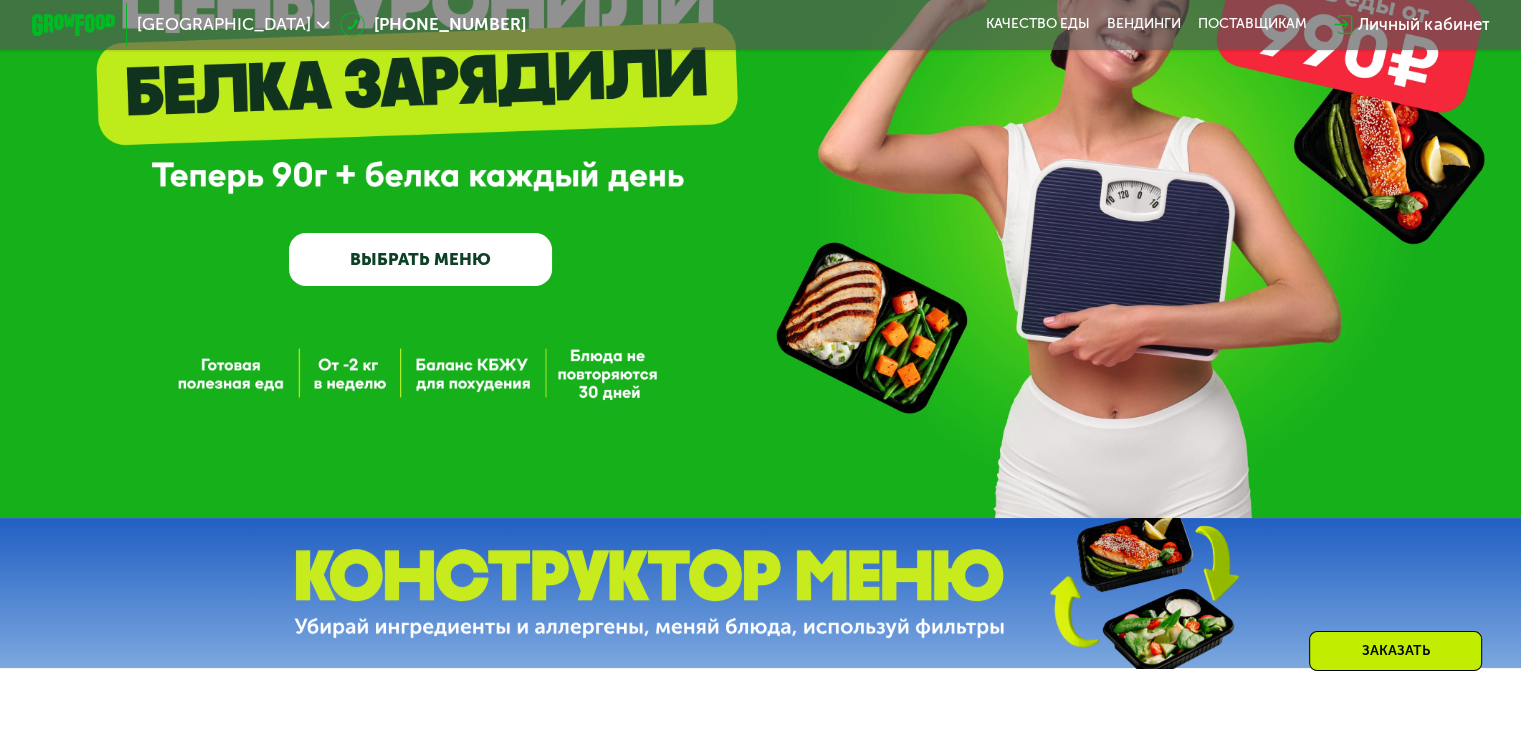 click on "ВЫБРАТЬ МЕНЮ" at bounding box center [420, 259] 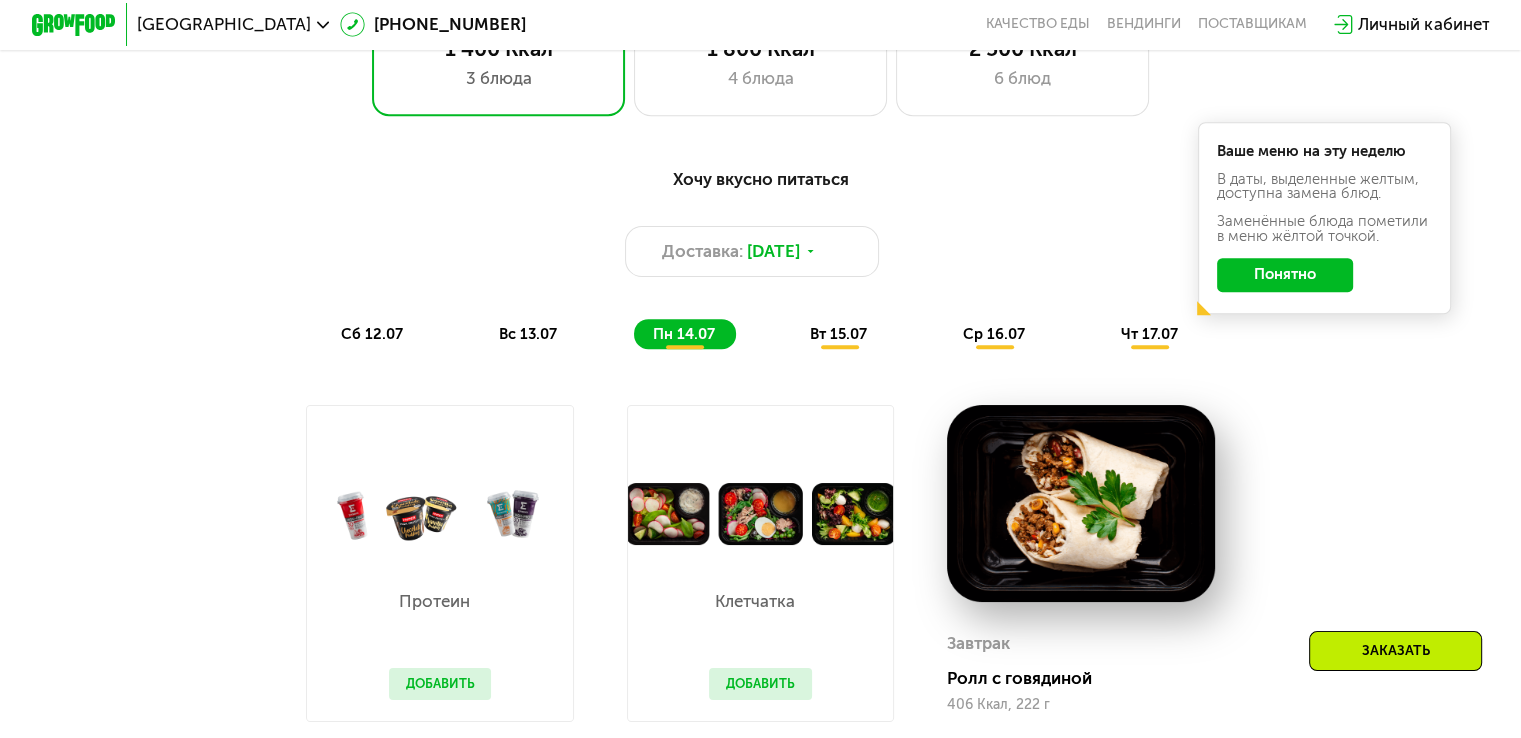 scroll, scrollTop: 900, scrollLeft: 0, axis: vertical 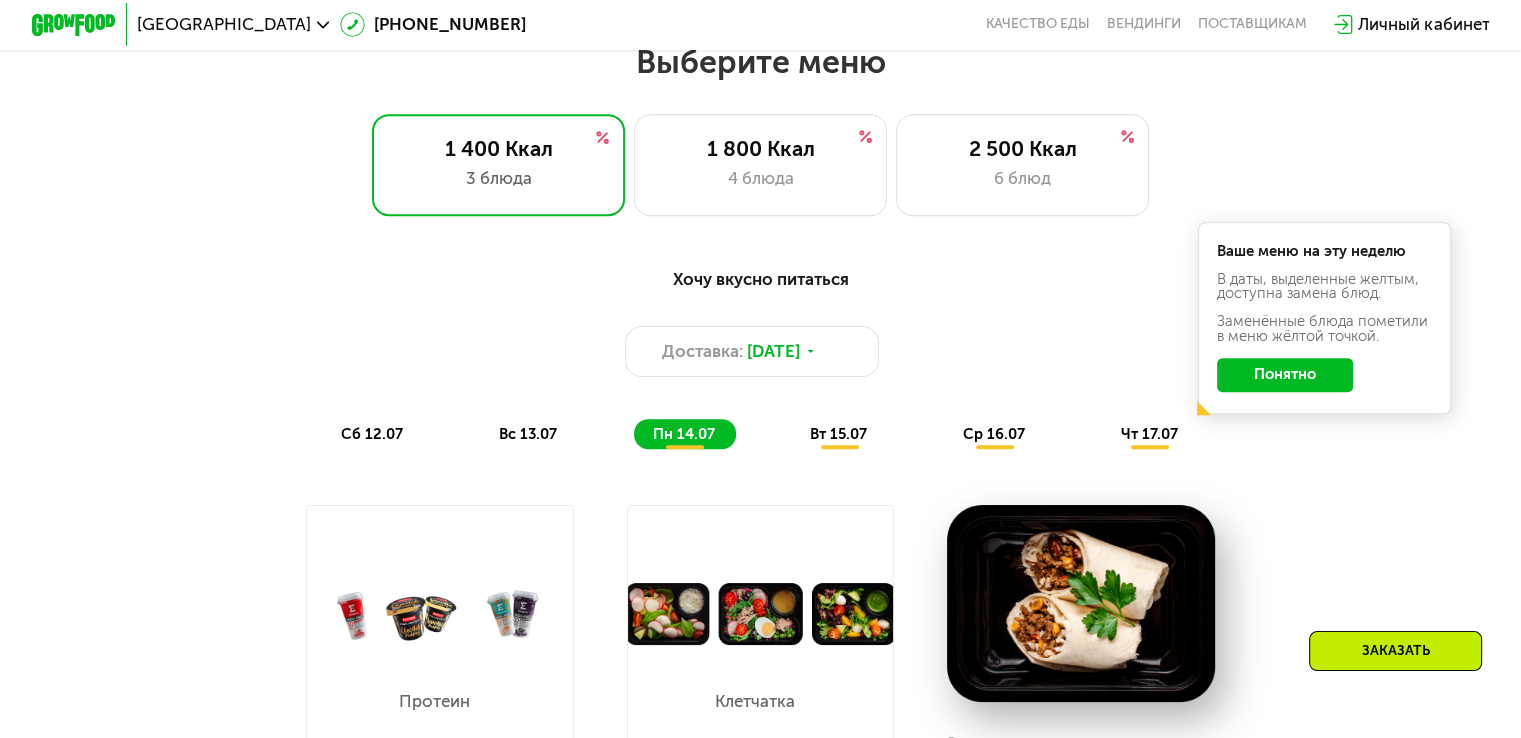 click on "Понятно" 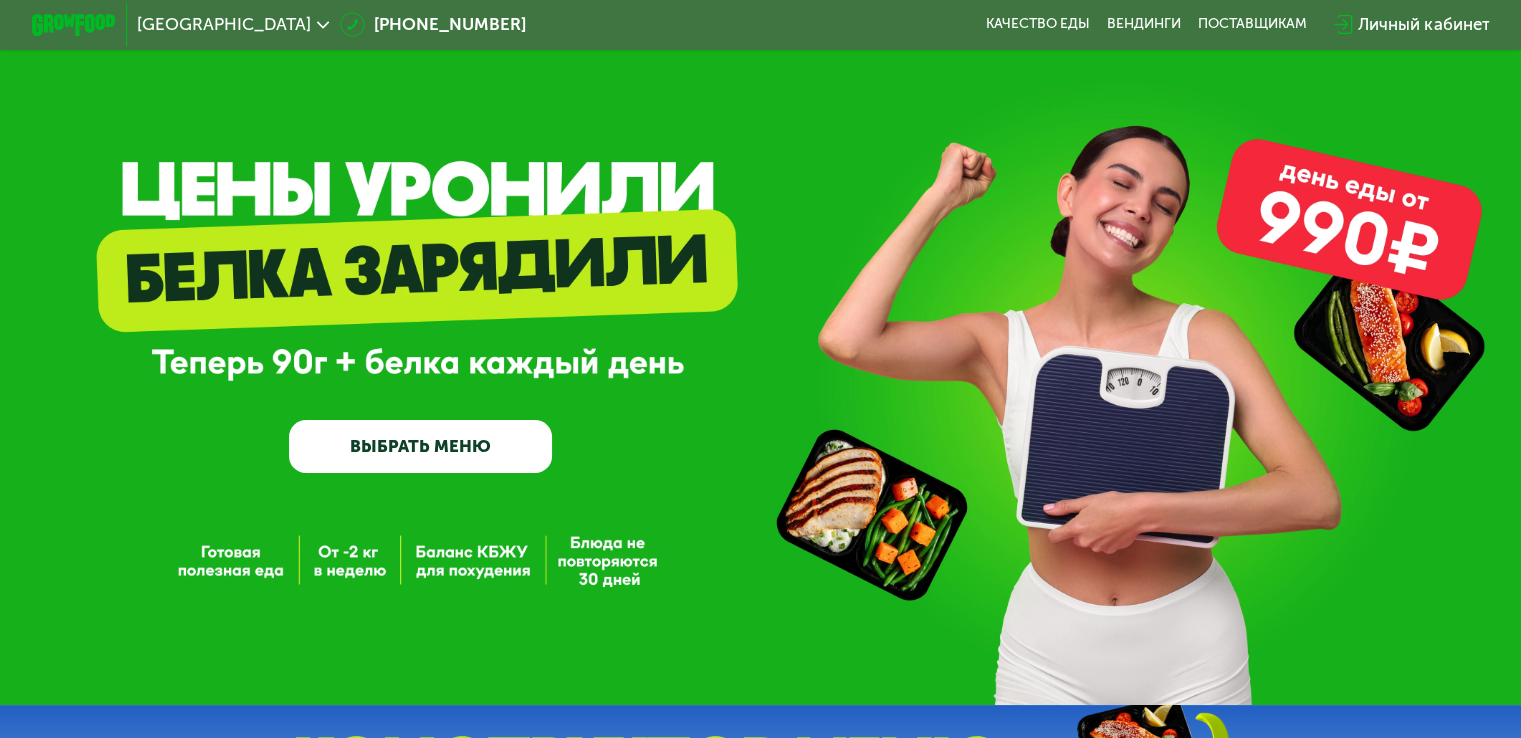 scroll, scrollTop: 0, scrollLeft: 0, axis: both 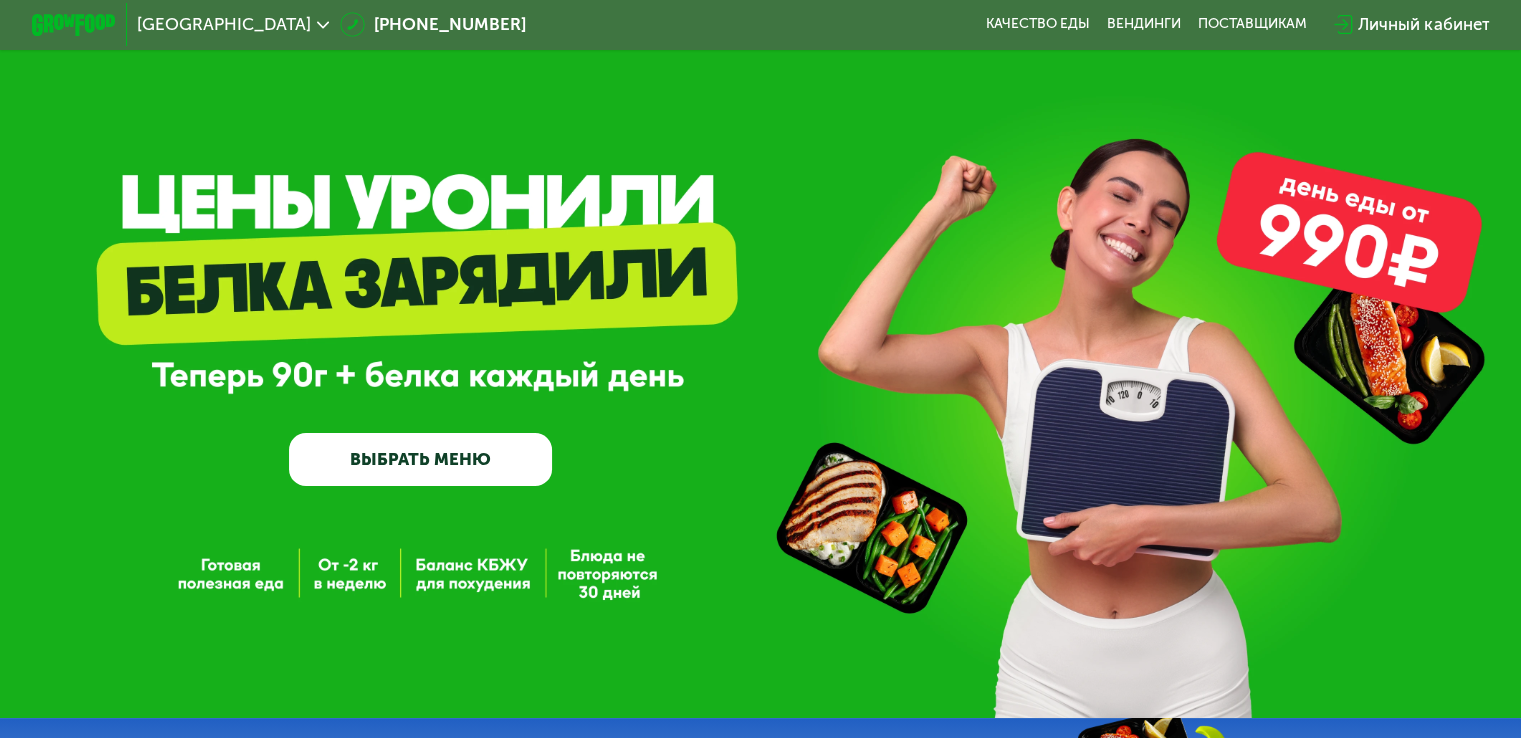 click on "ВЫБРАТЬ МЕНЮ" at bounding box center (420, 459) 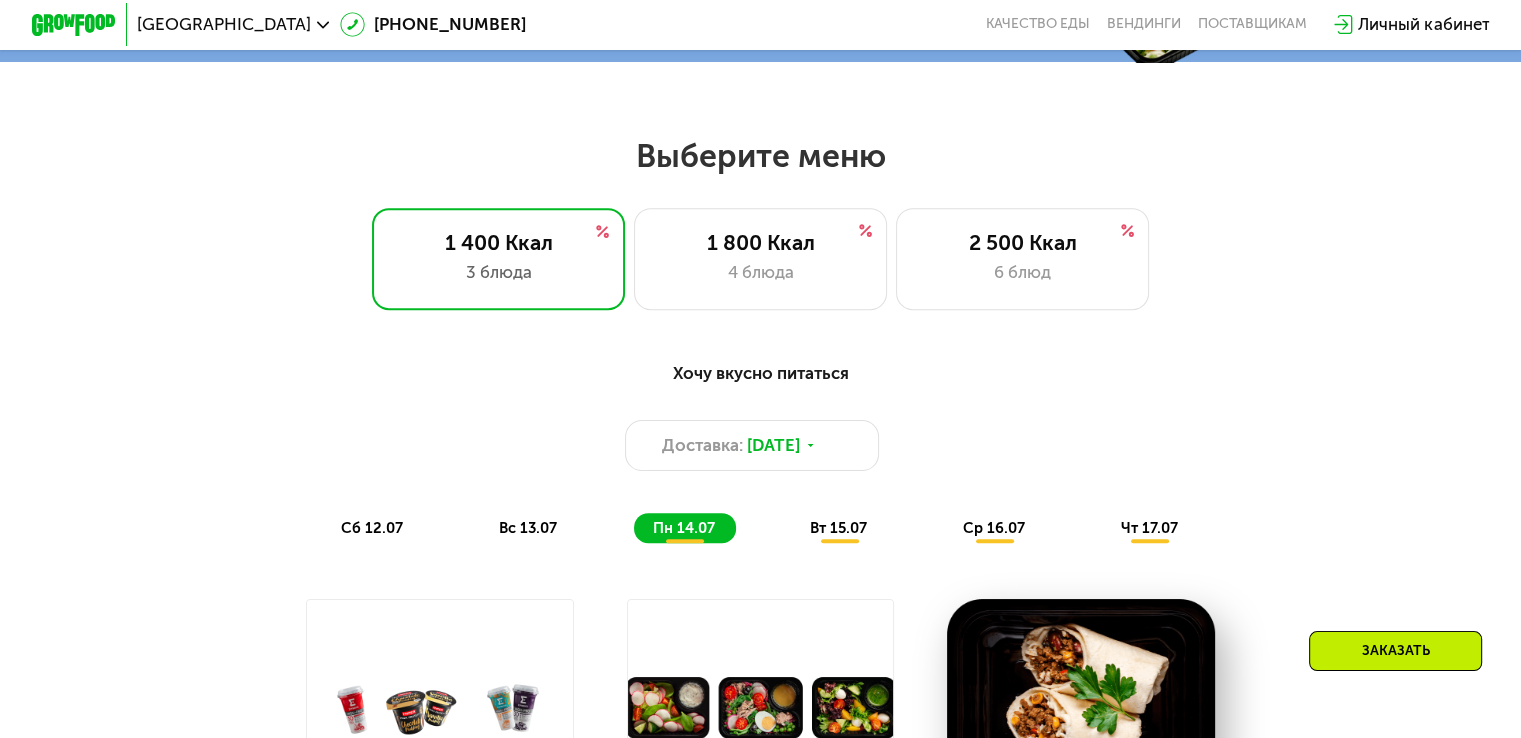 scroll, scrollTop: 900, scrollLeft: 0, axis: vertical 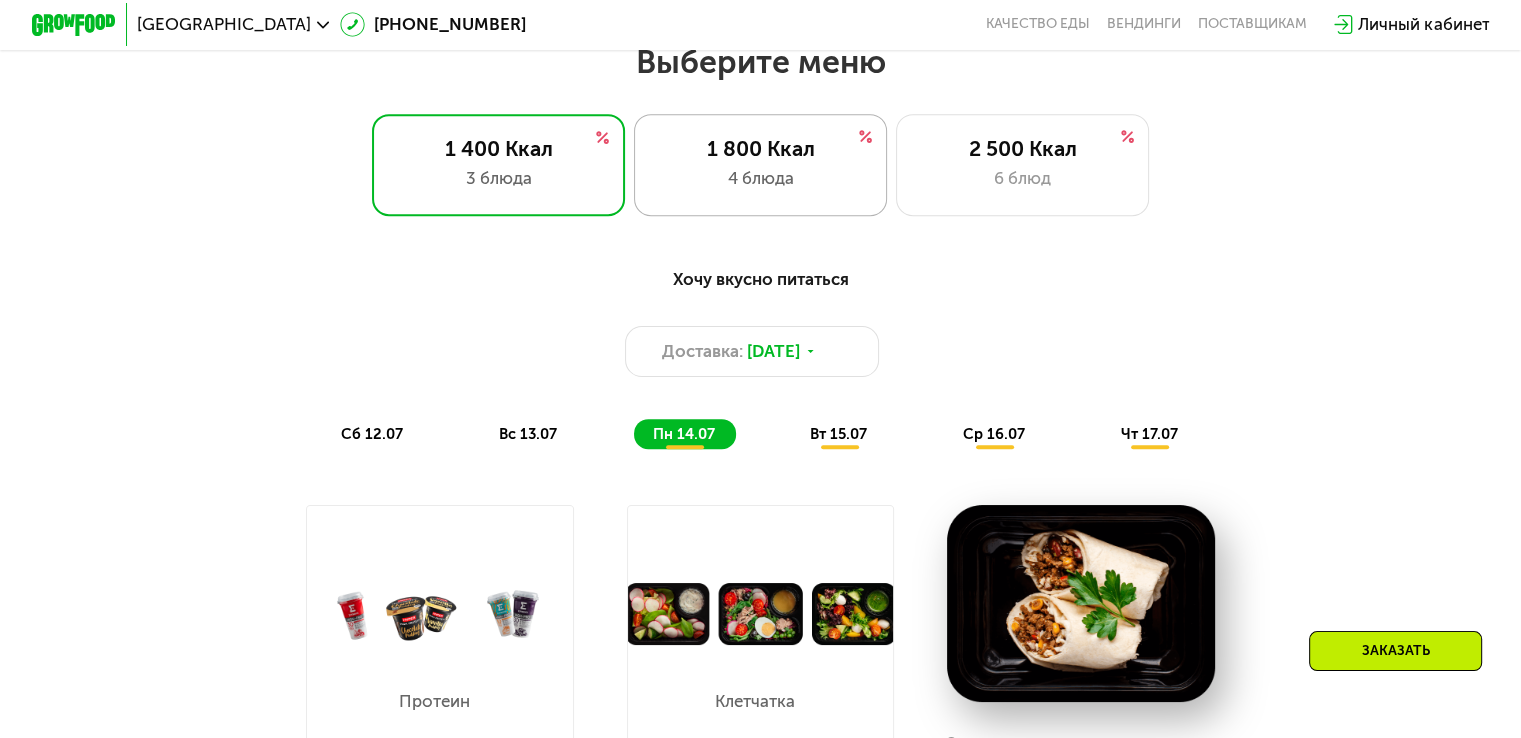 click on "1 800 Ккал 4 блюда" 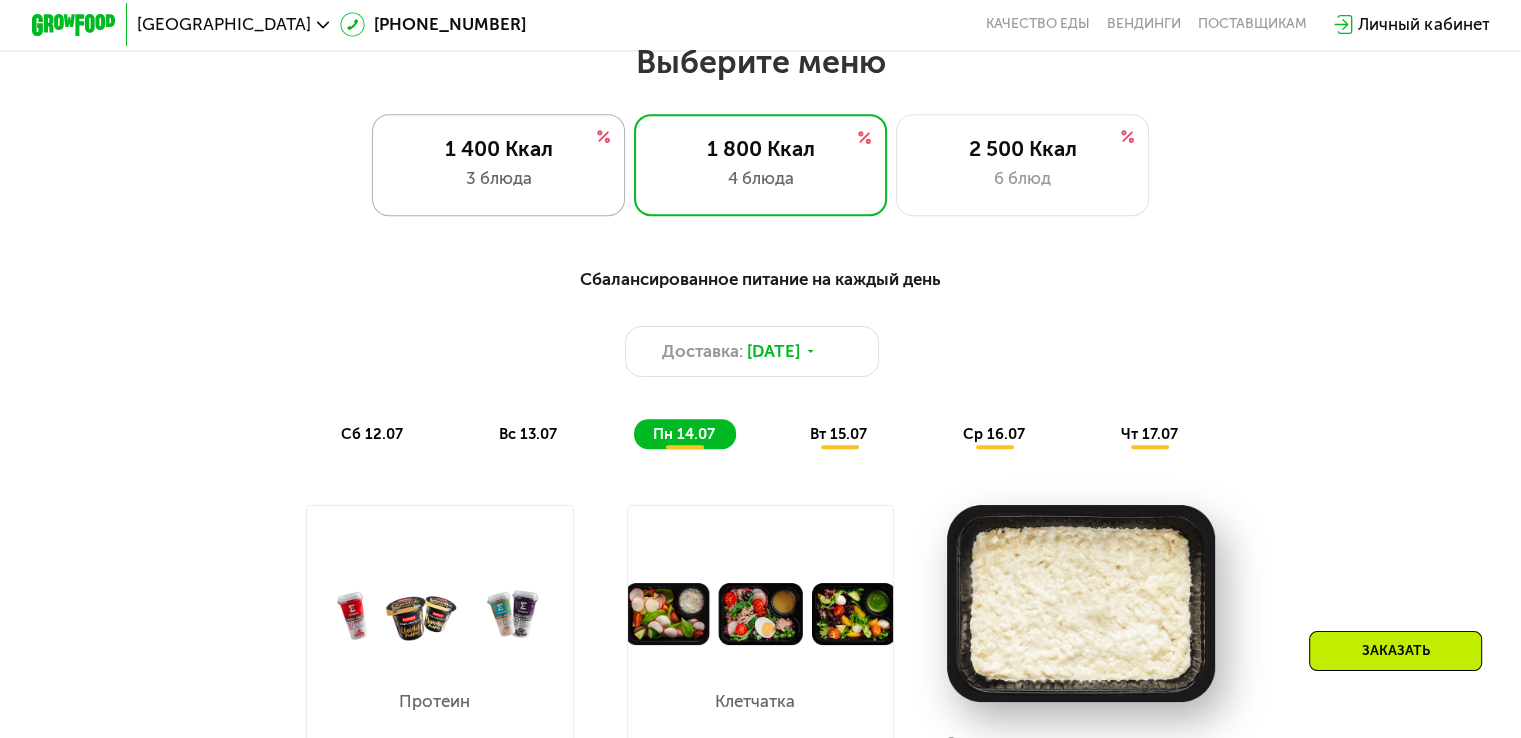click on "1 400 Ккал 3 блюда" 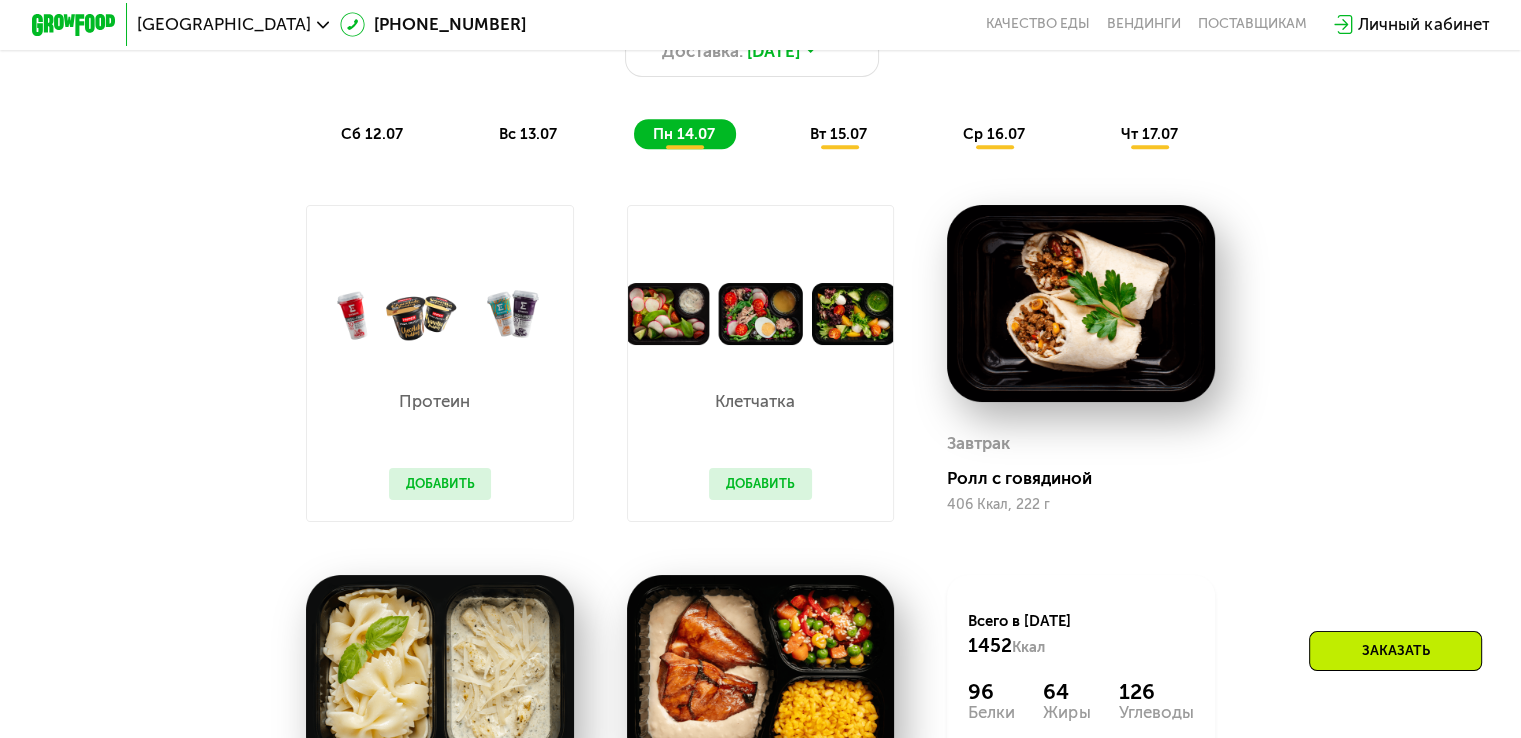 scroll, scrollTop: 1300, scrollLeft: 0, axis: vertical 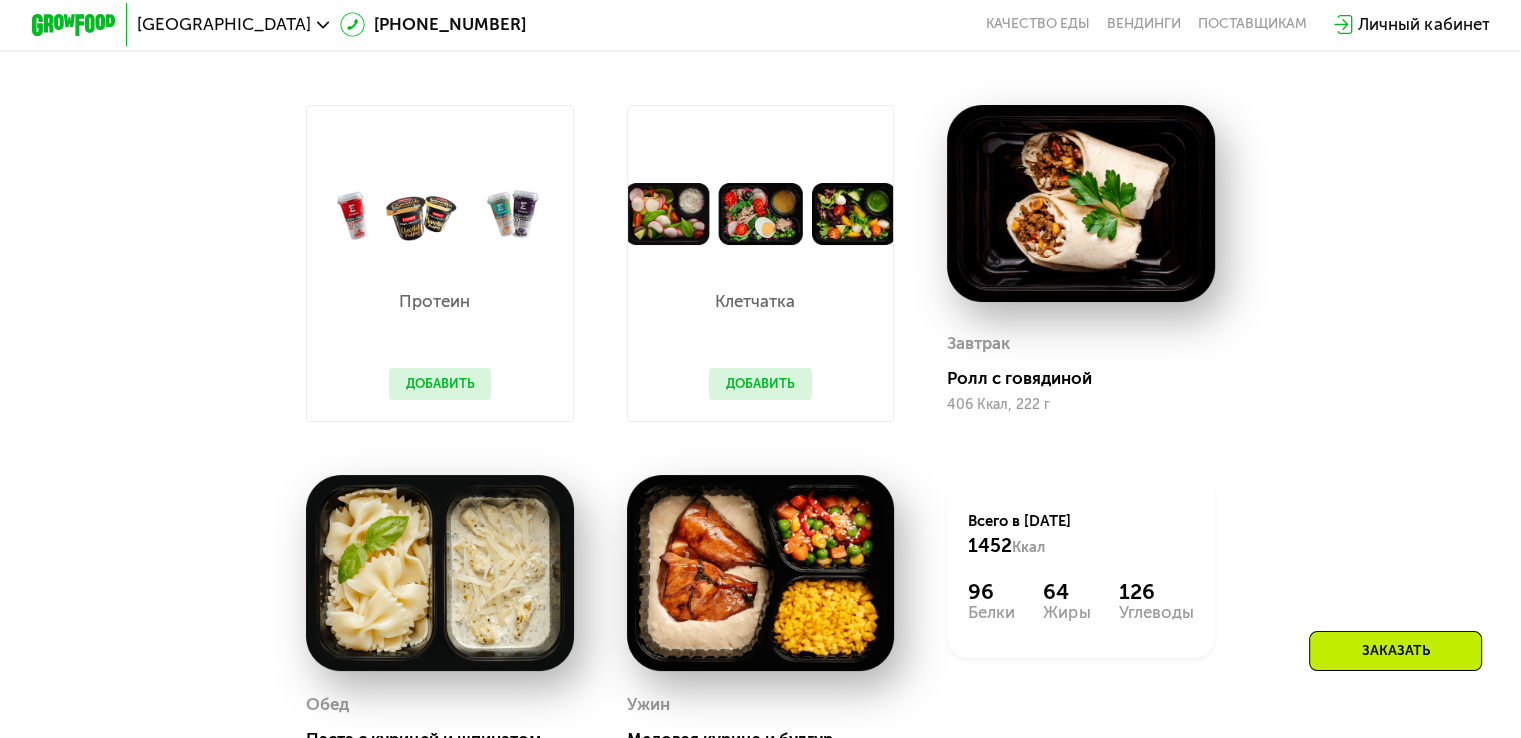 click on "Добавить" at bounding box center [760, 384] 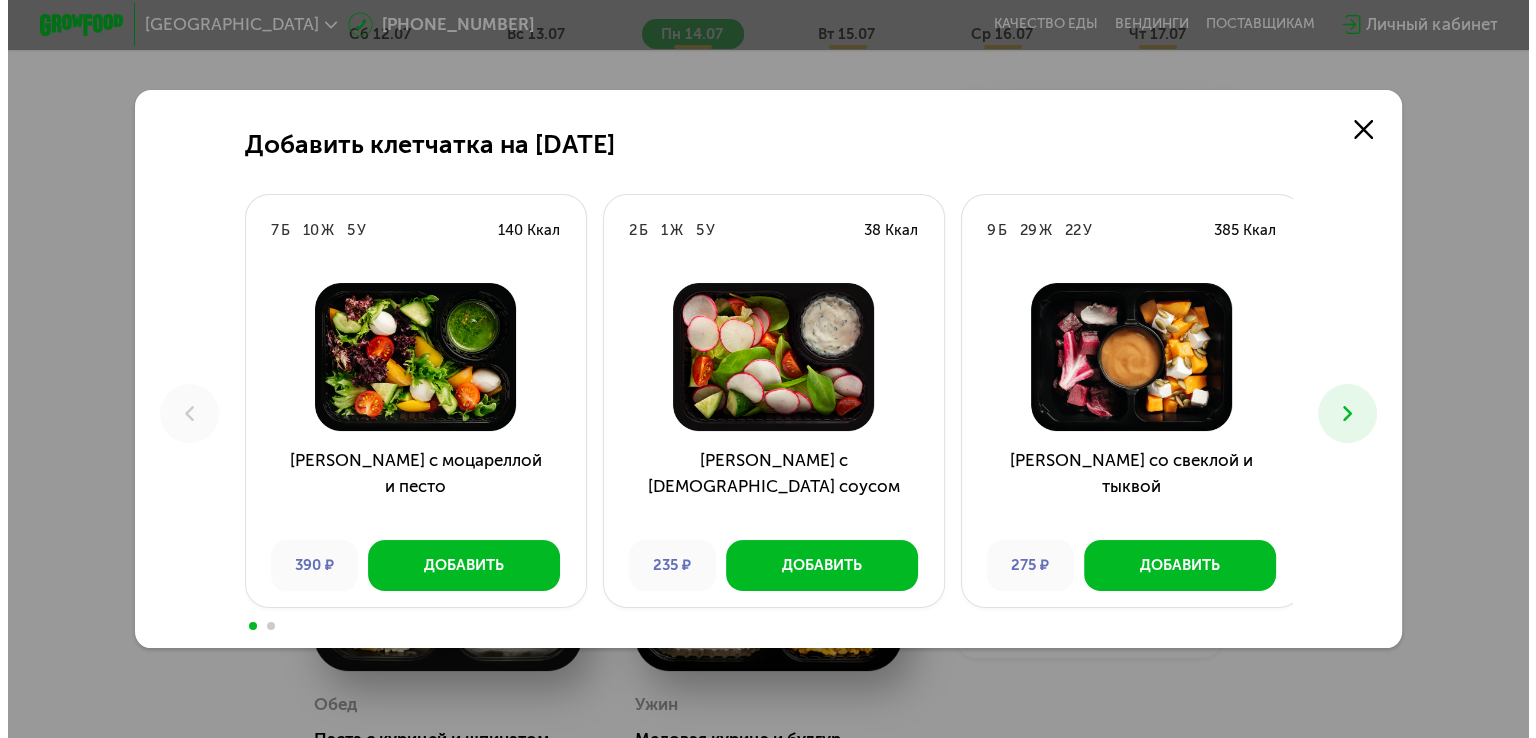scroll, scrollTop: 0, scrollLeft: 0, axis: both 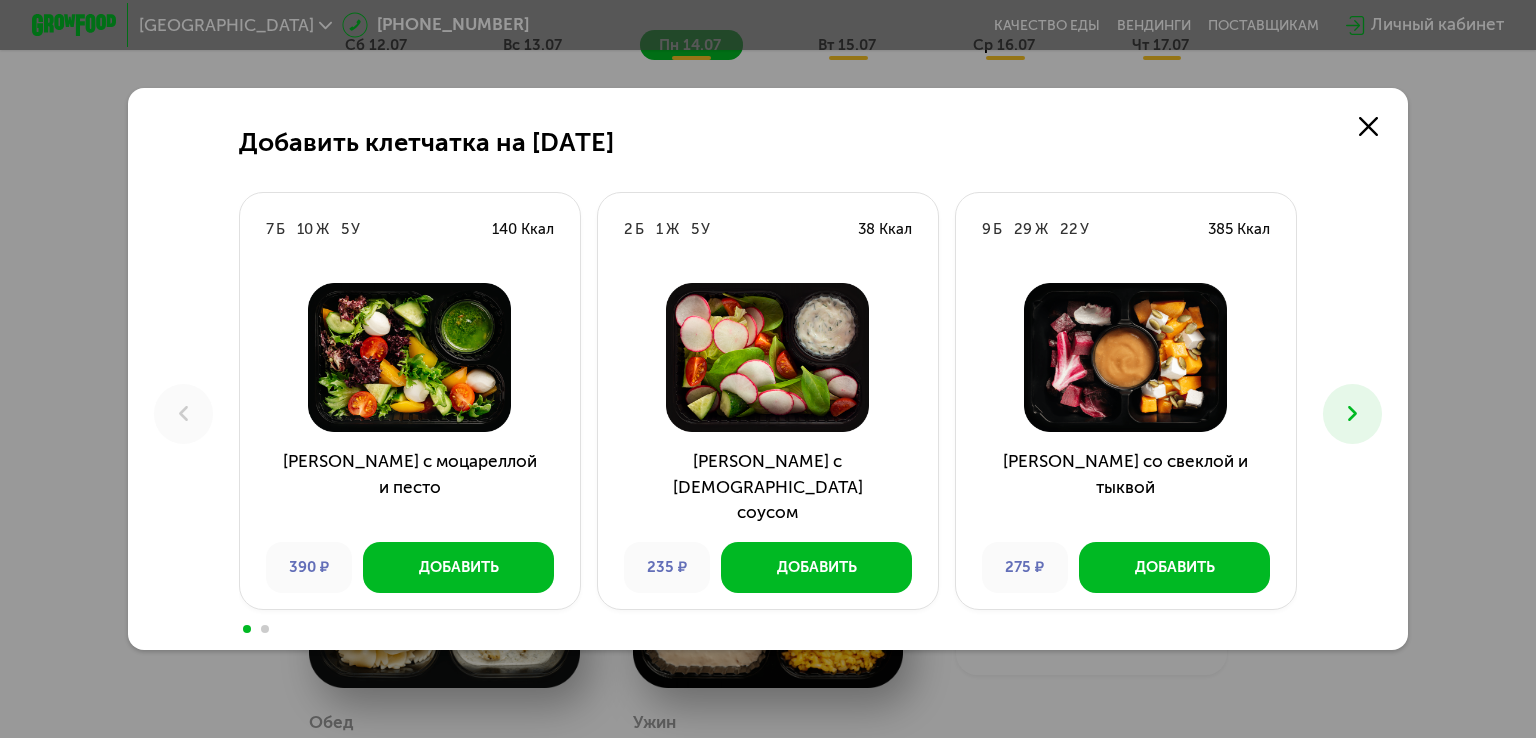 click 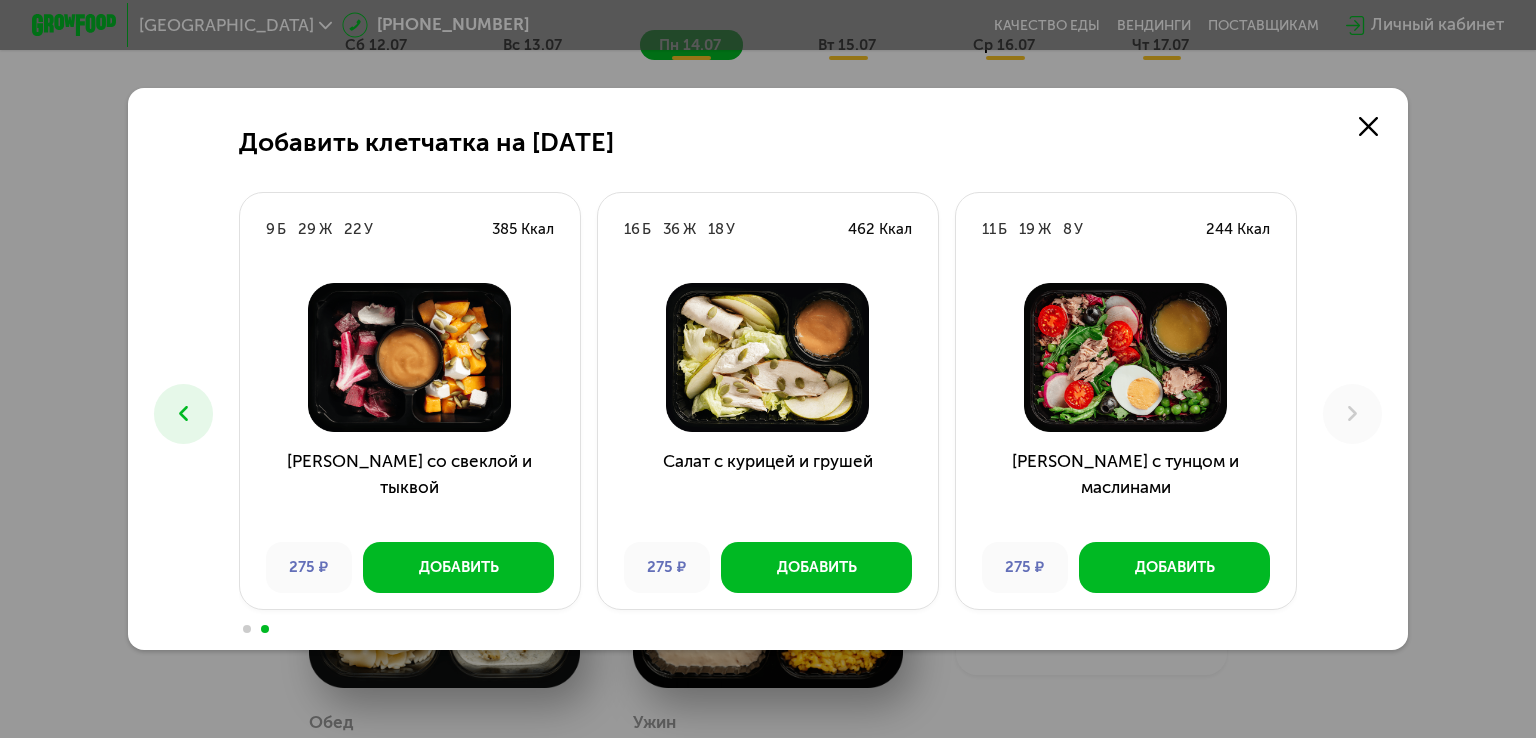 click 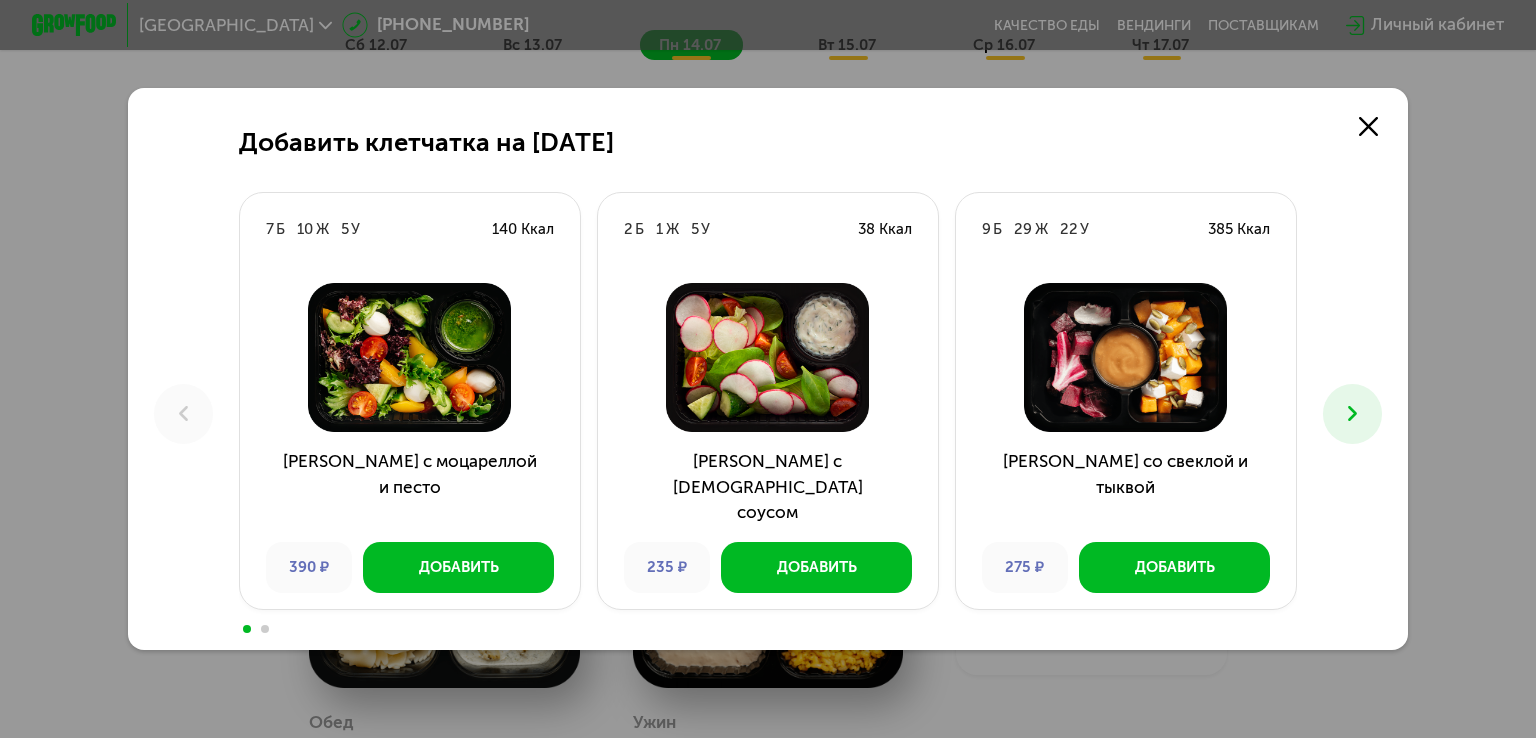 click at bounding box center (1353, 414) 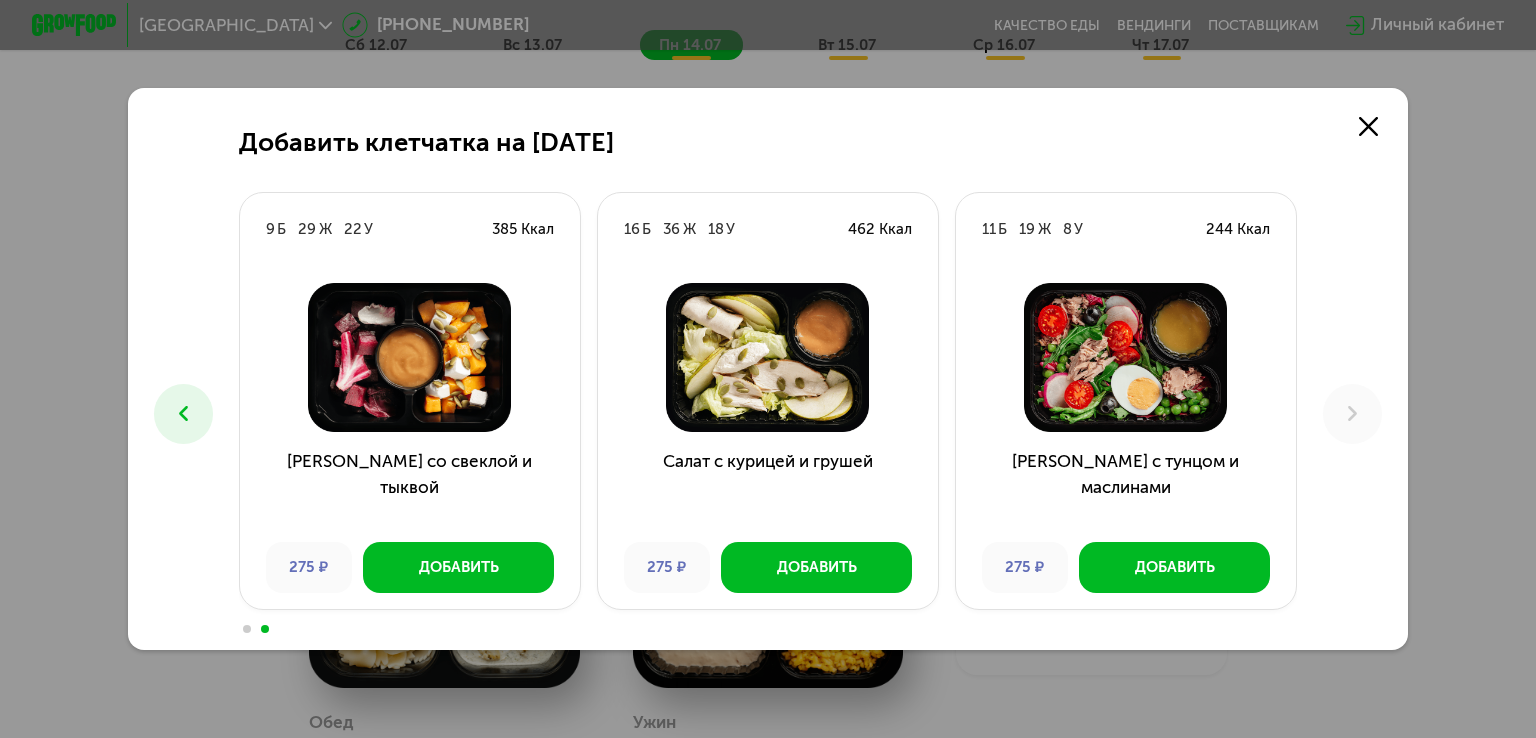 click 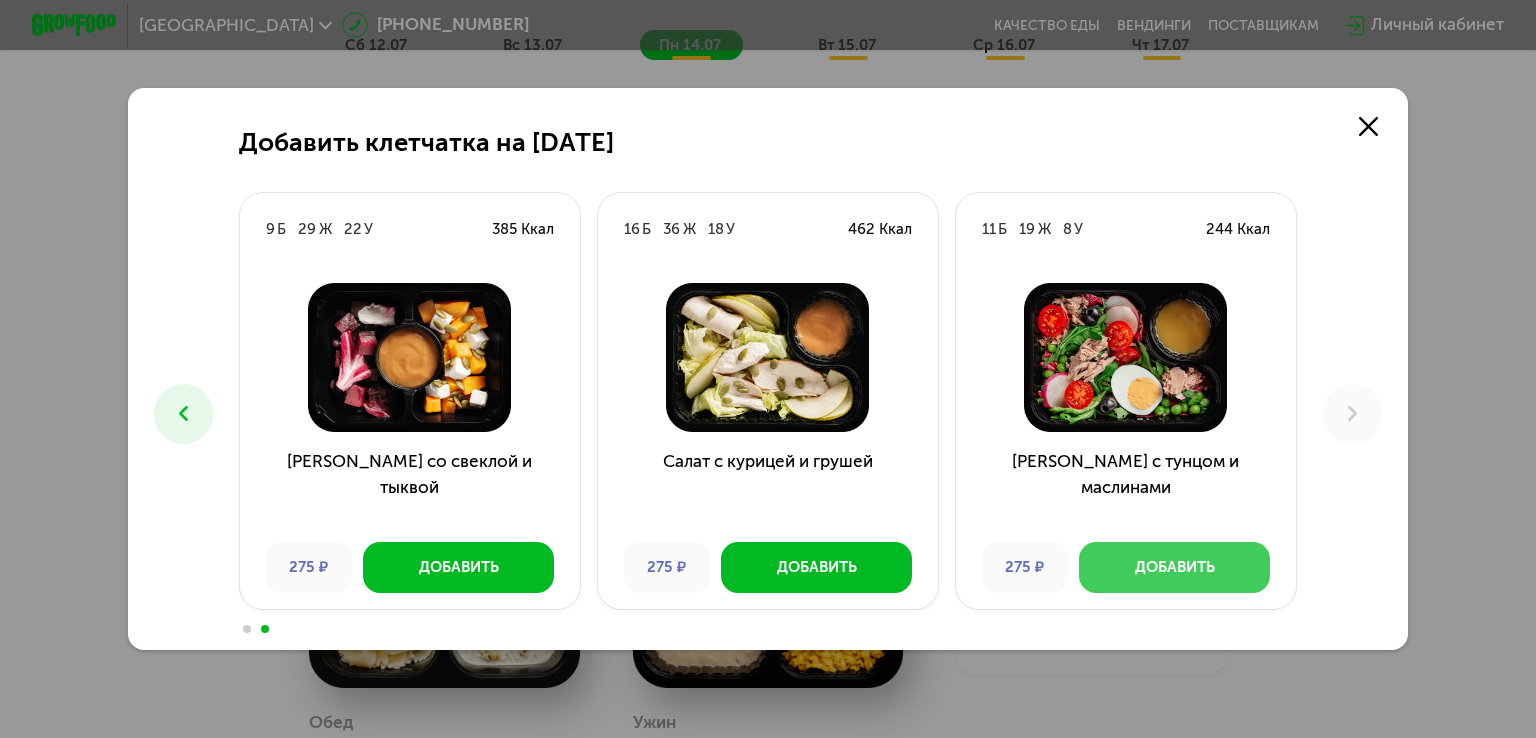 click on "Добавить" at bounding box center [1175, 567] 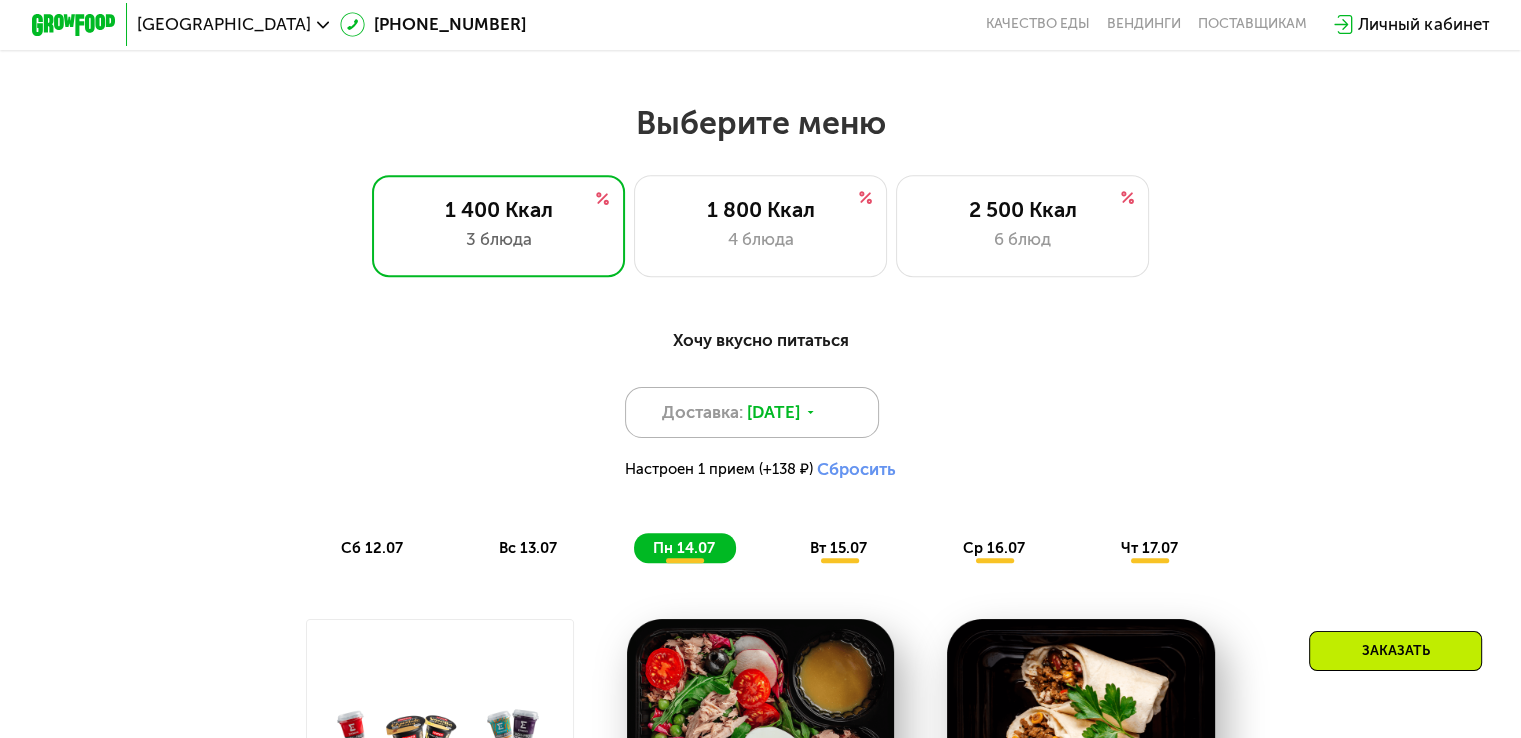 scroll, scrollTop: 1000, scrollLeft: 0, axis: vertical 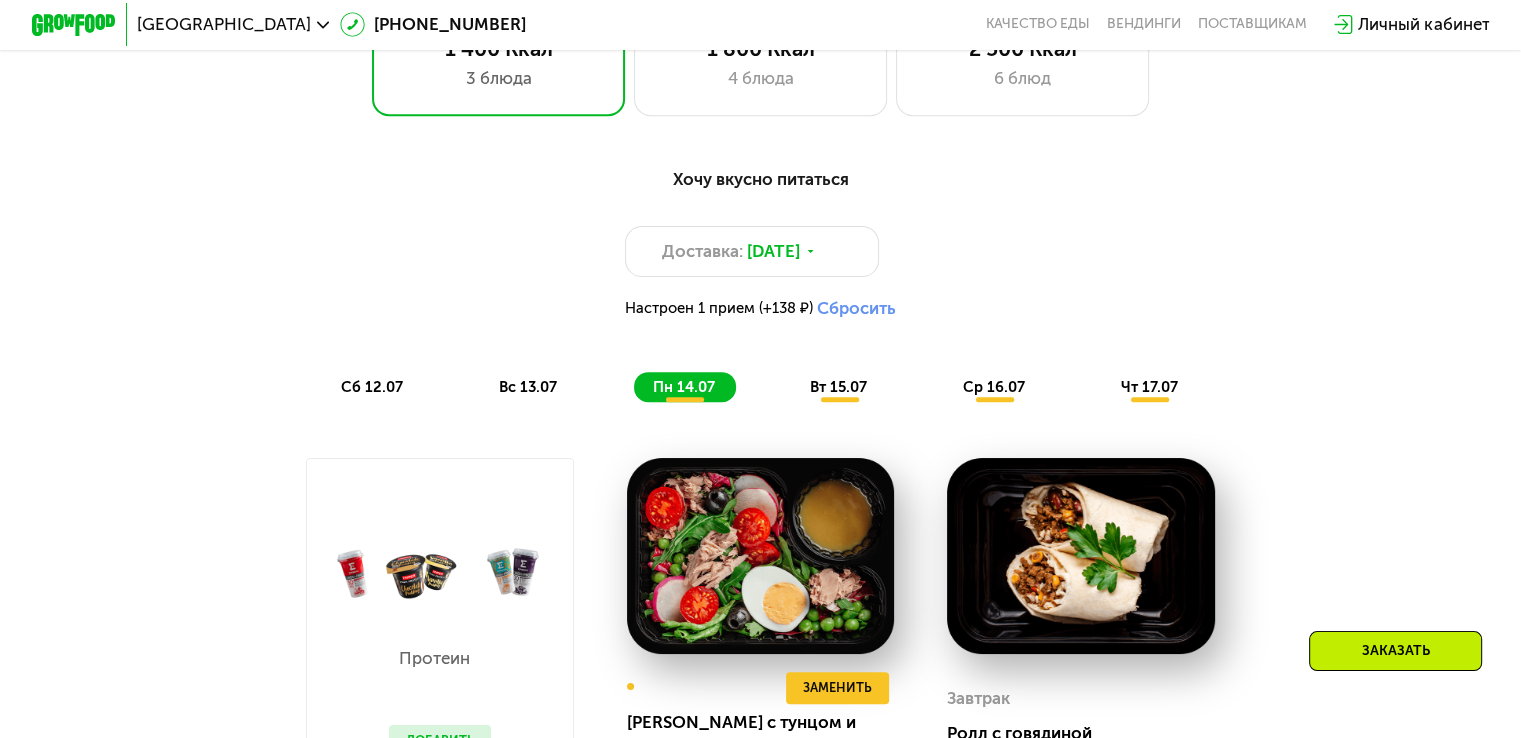 click on "Заказать" at bounding box center [1395, 651] 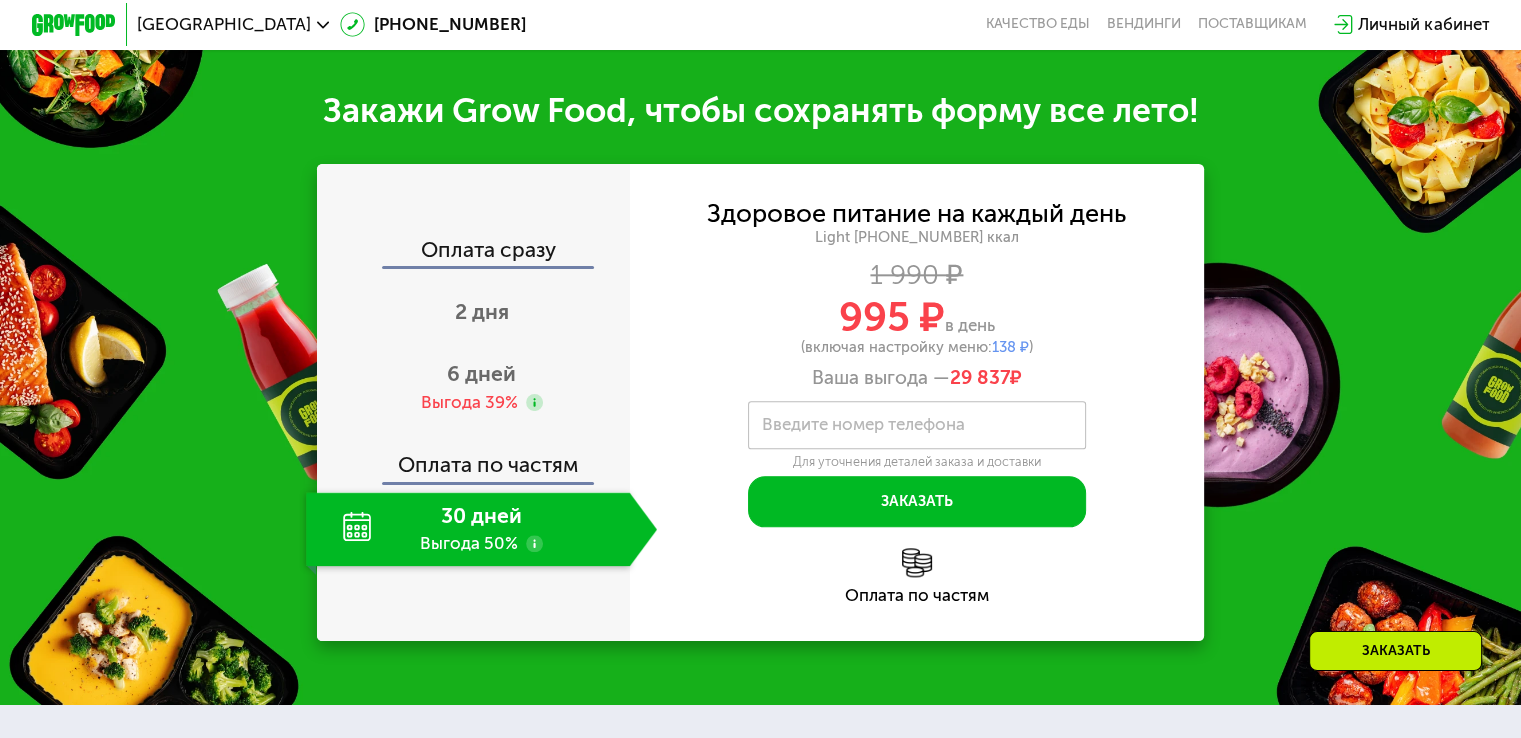 scroll, scrollTop: 2288, scrollLeft: 0, axis: vertical 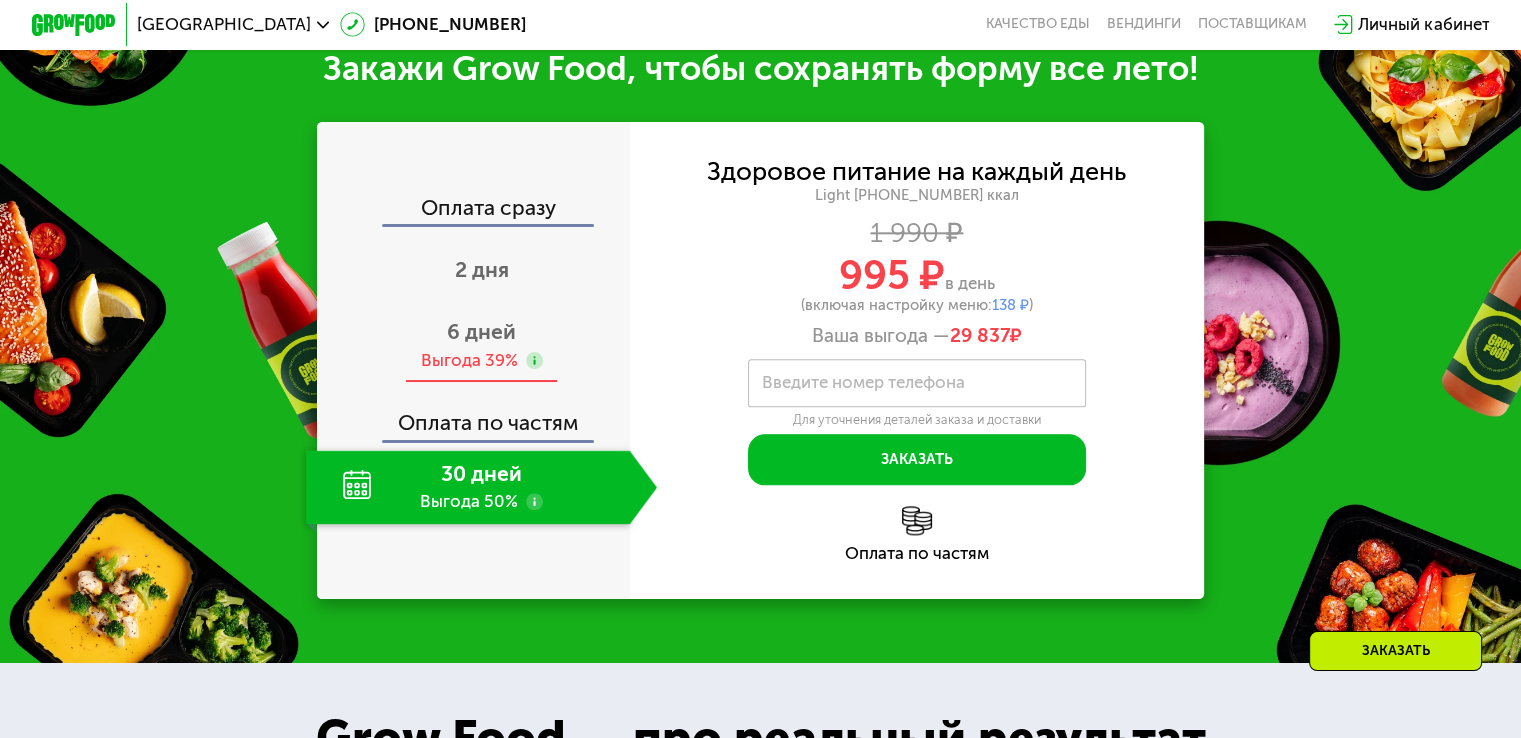 click on "6 дней" at bounding box center [481, 331] 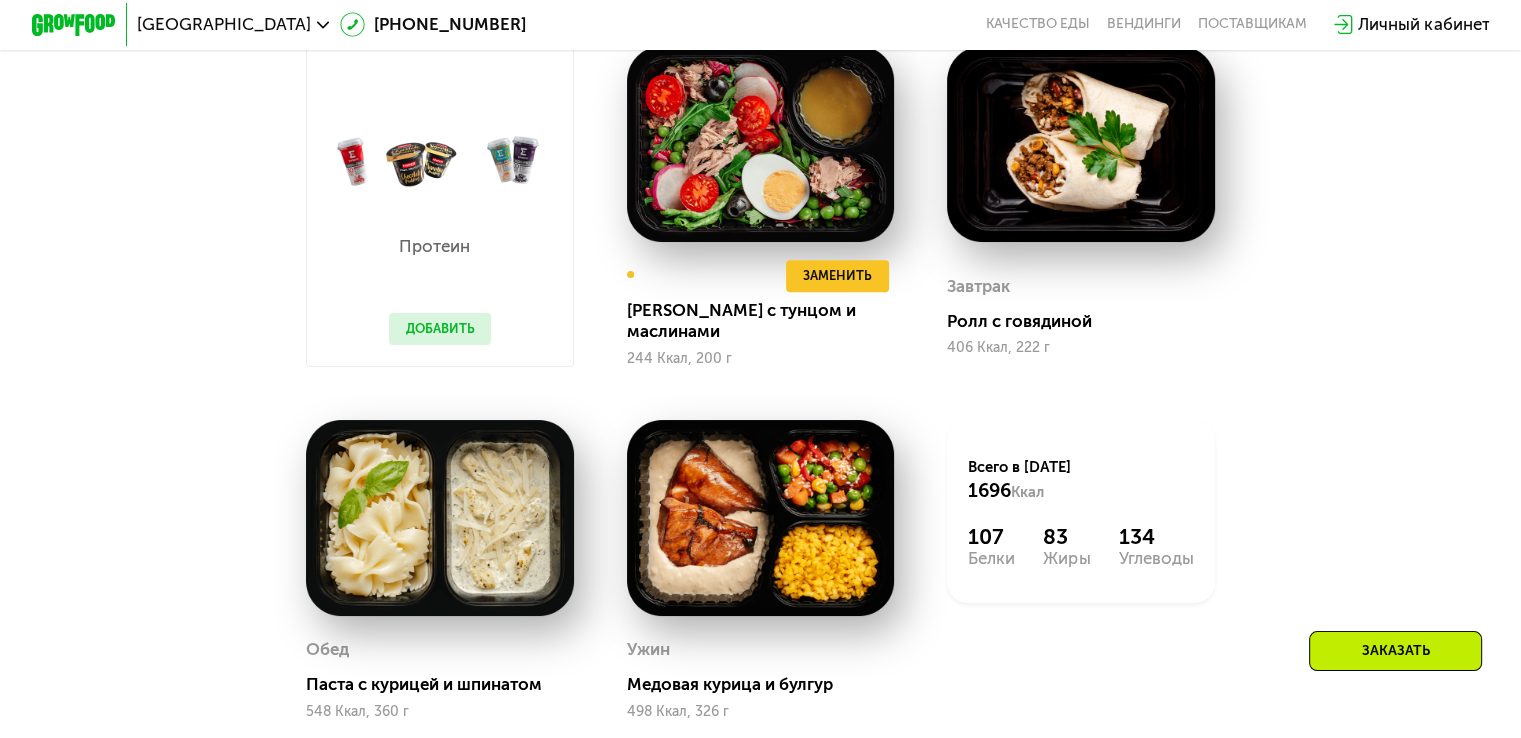 scroll, scrollTop: 1188, scrollLeft: 0, axis: vertical 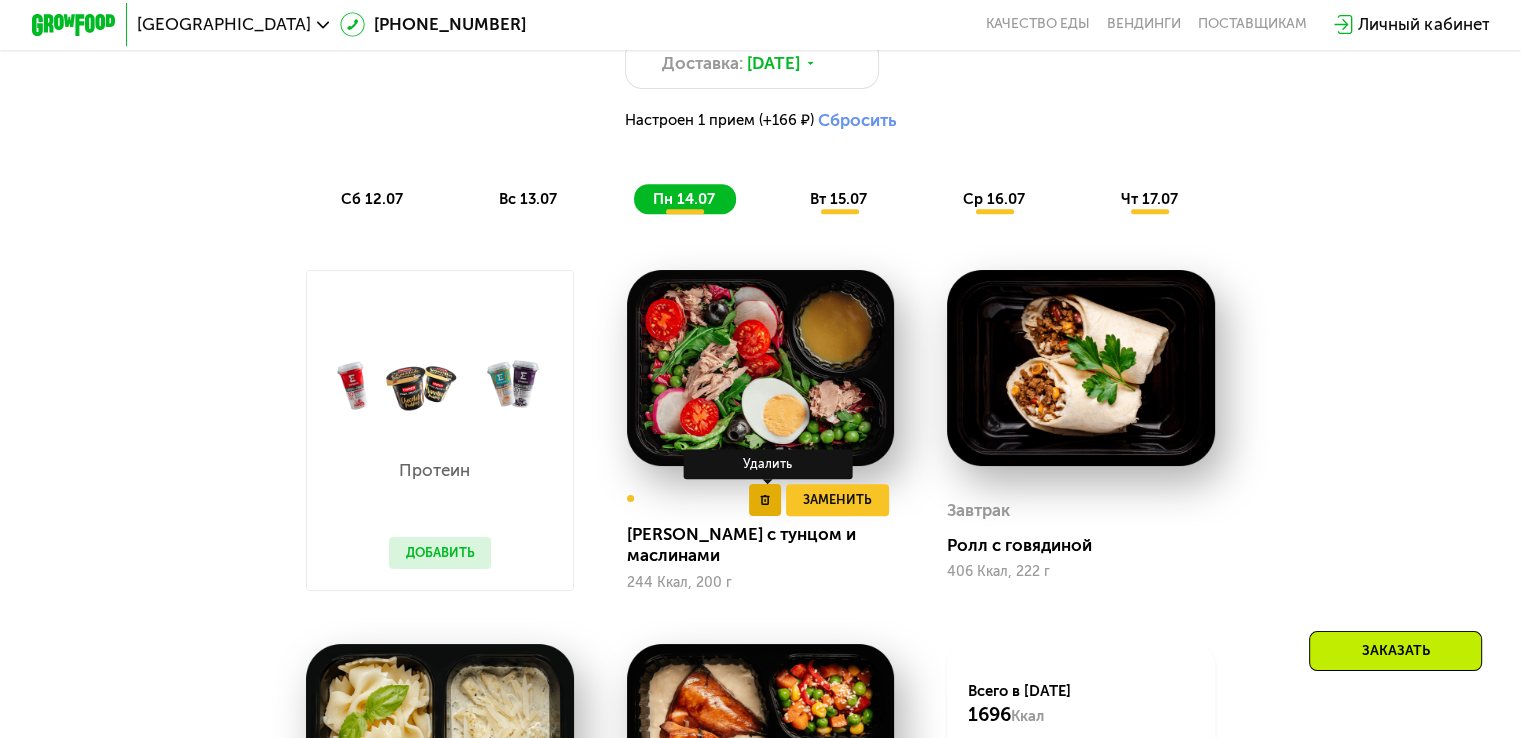 click 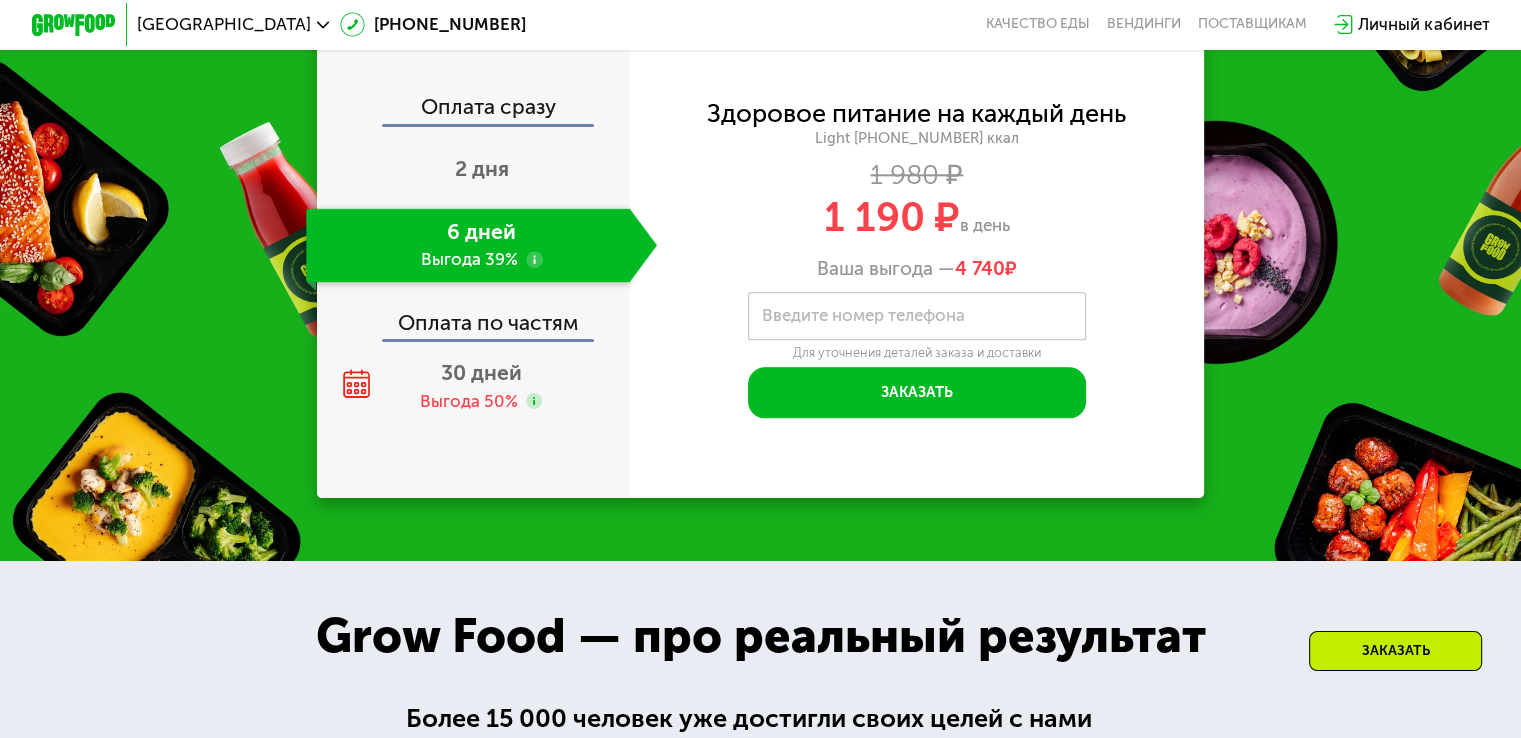 scroll, scrollTop: 2388, scrollLeft: 0, axis: vertical 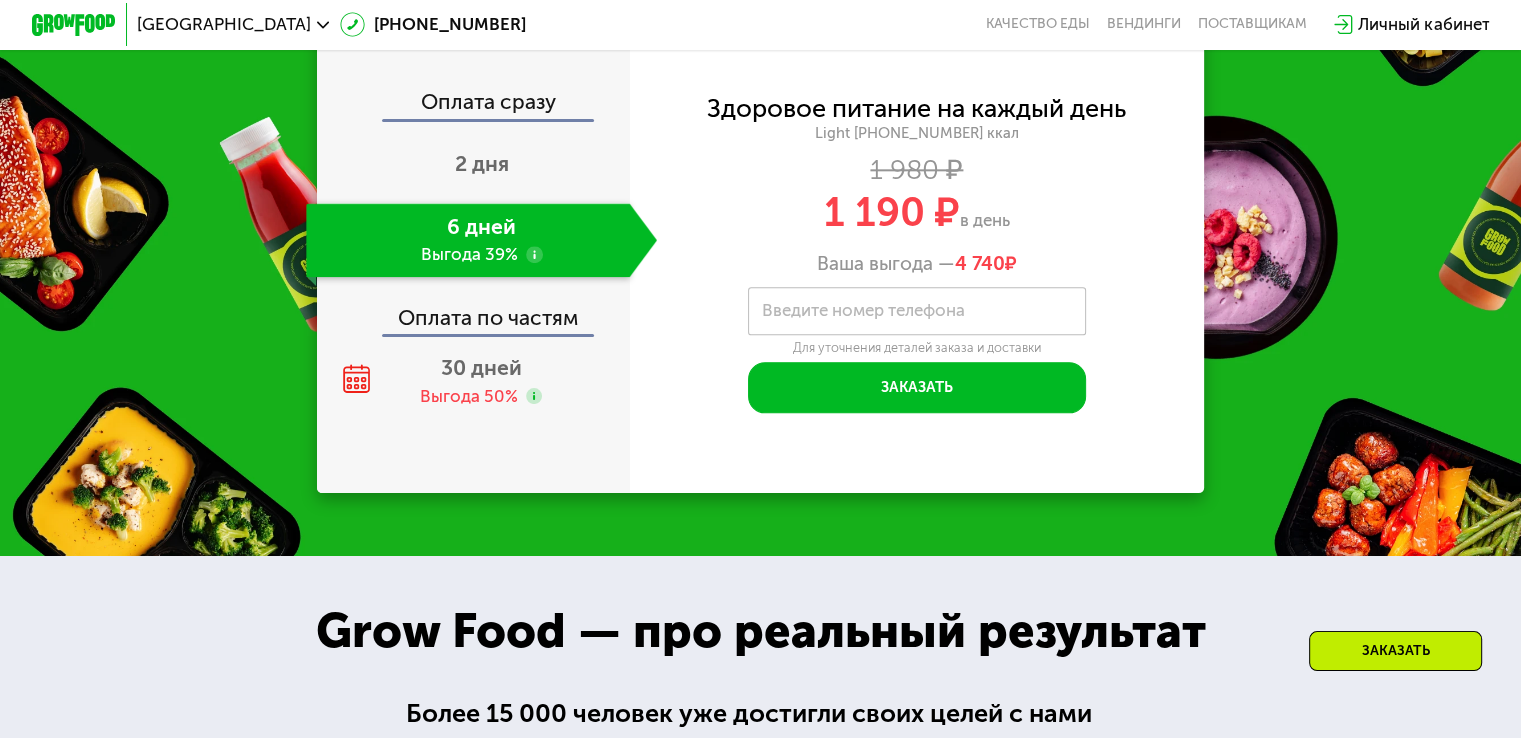 click on "Здоровое питание на каждый день Light [PHONE_NUMBER] ккал 1 980 ₽  1 190 ₽  в день Ваша выгода —  4 740  ₽   Введите свой номер телефона       Введите номер телефона   Для уточнения деталей заказа и доставки  Заказать  Код подтверждения отправлен на .  Изменить номер  Оставьте свой номер, чтобы оформить заказ или узнать подробности" at bounding box center (917, 254) 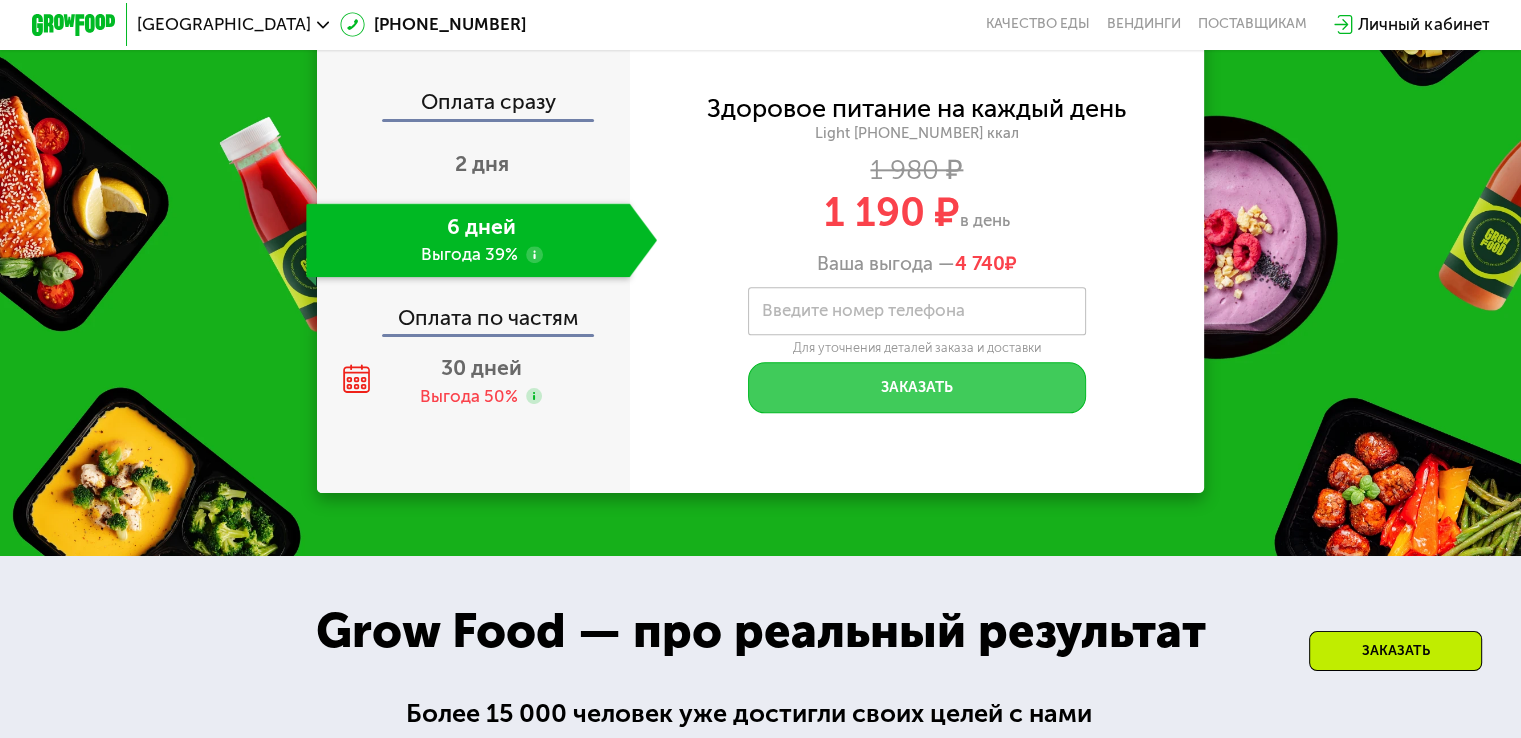 click on "Заказать" at bounding box center [917, 387] 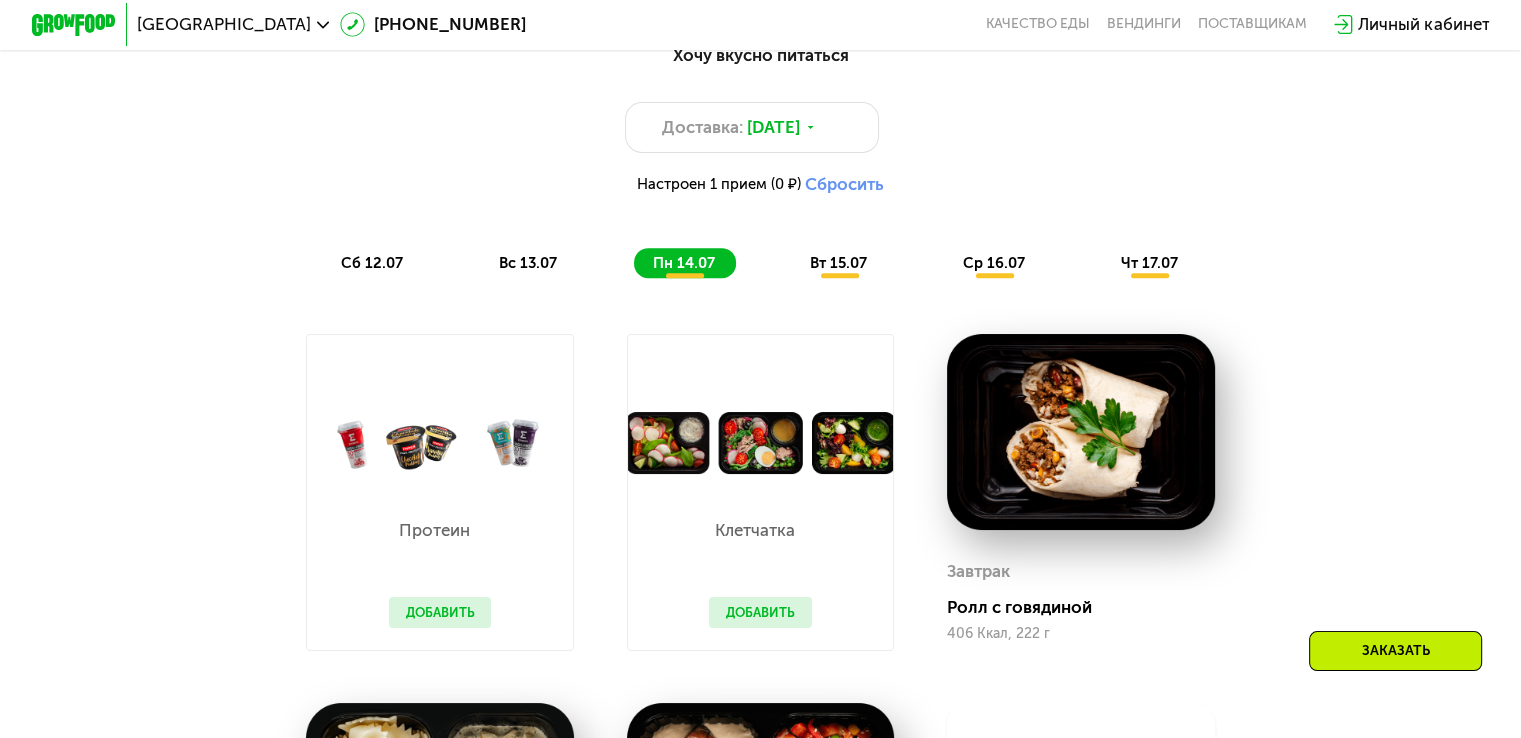 scroll, scrollTop: 888, scrollLeft: 0, axis: vertical 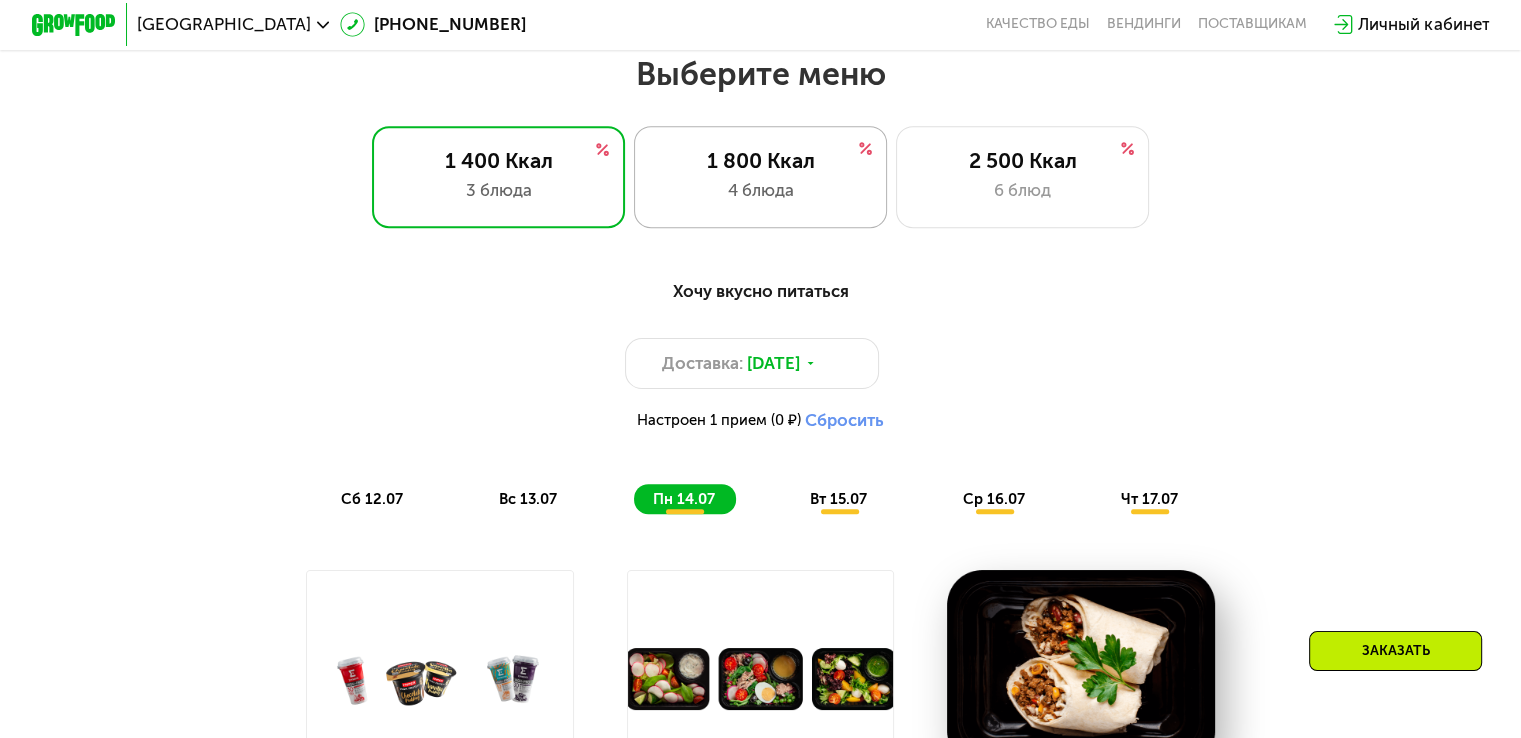 click on "1 800 Ккал 4 блюда" 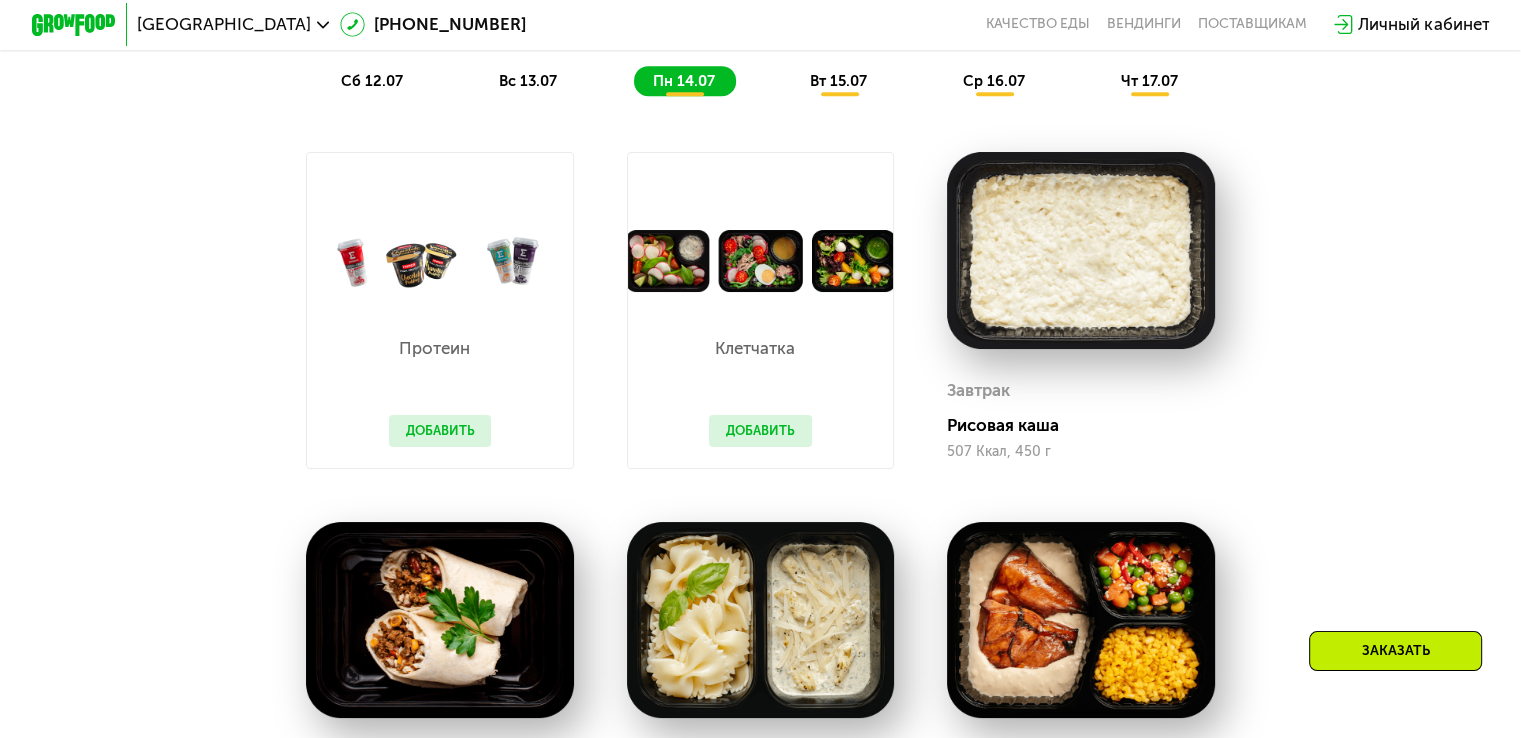 scroll, scrollTop: 988, scrollLeft: 0, axis: vertical 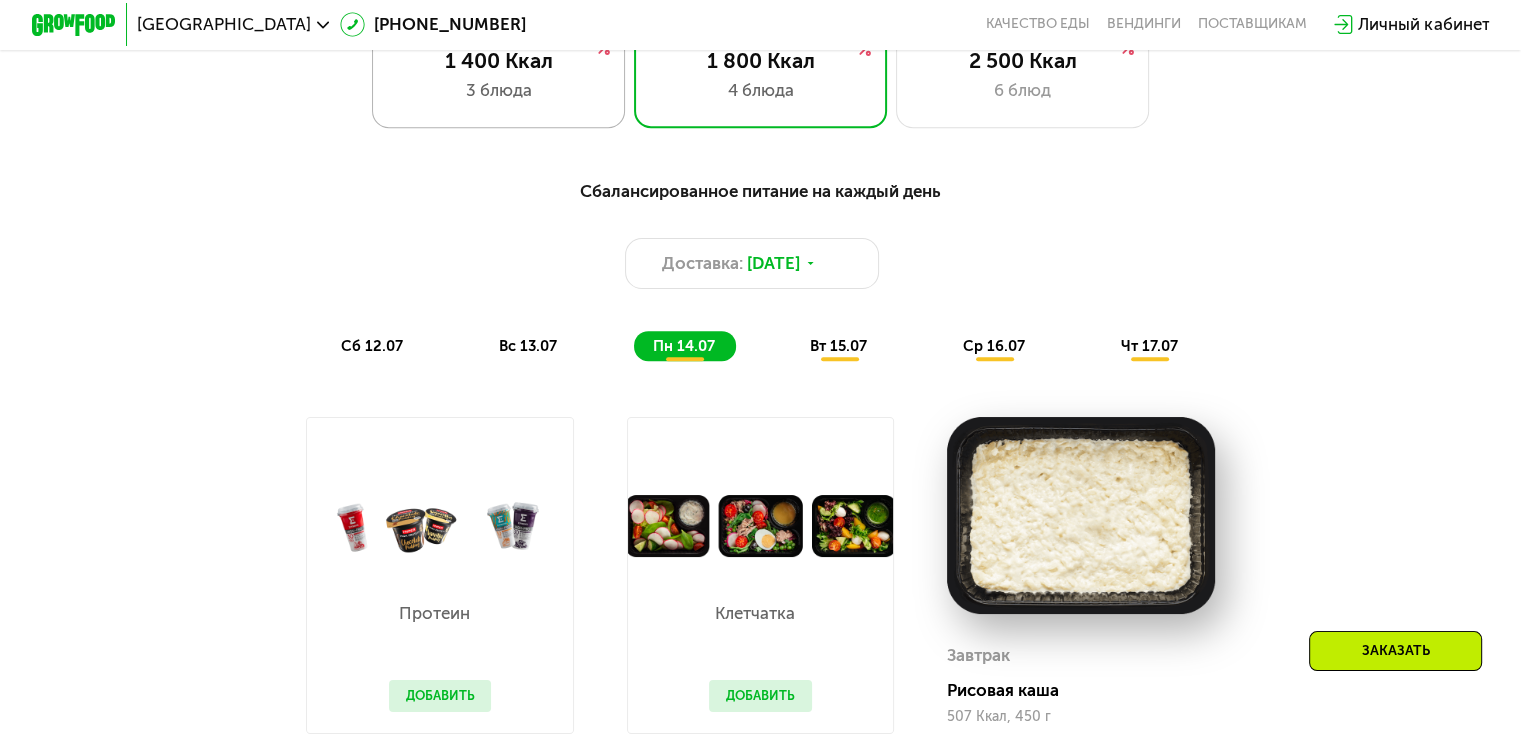 click on "1 400 Ккал" at bounding box center [498, 60] 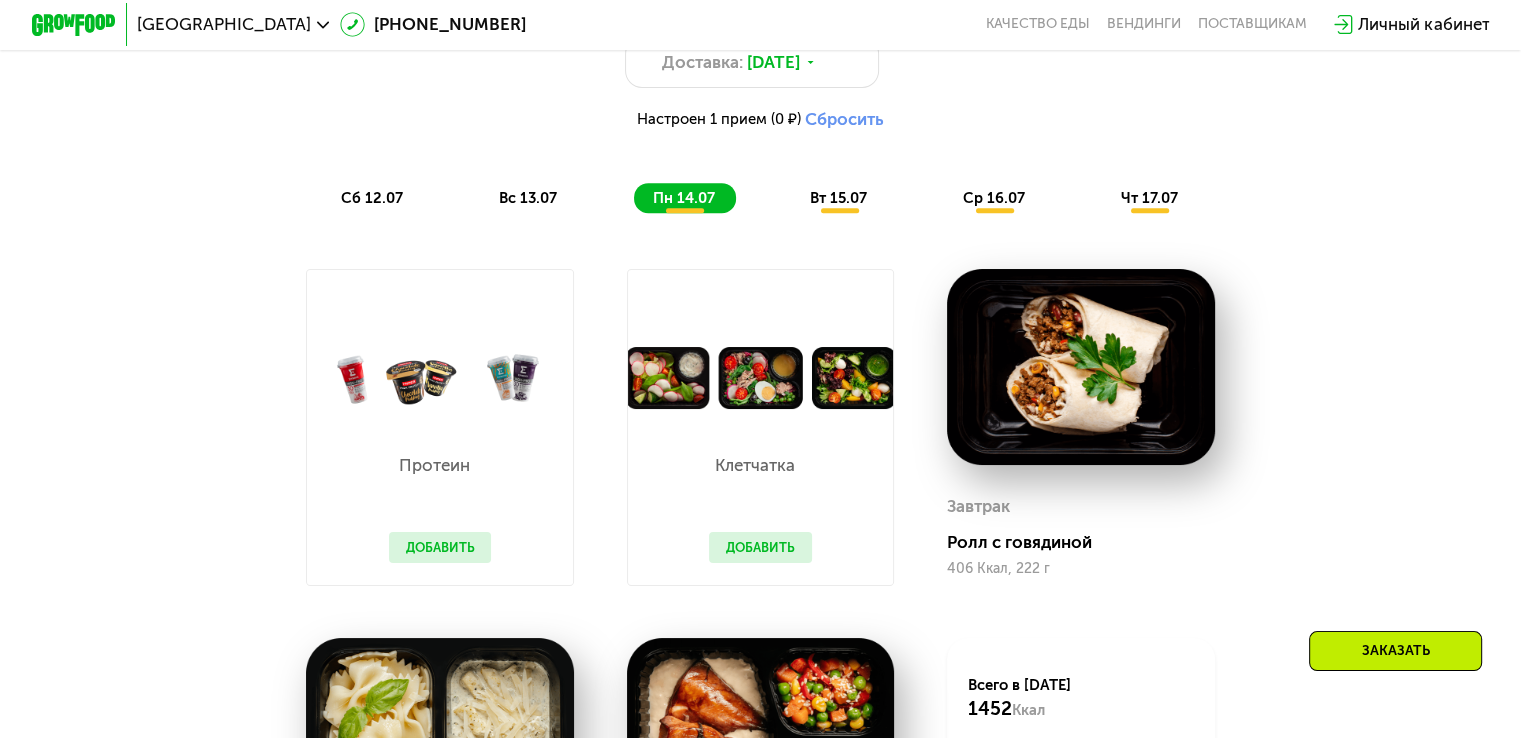 scroll, scrollTop: 1088, scrollLeft: 0, axis: vertical 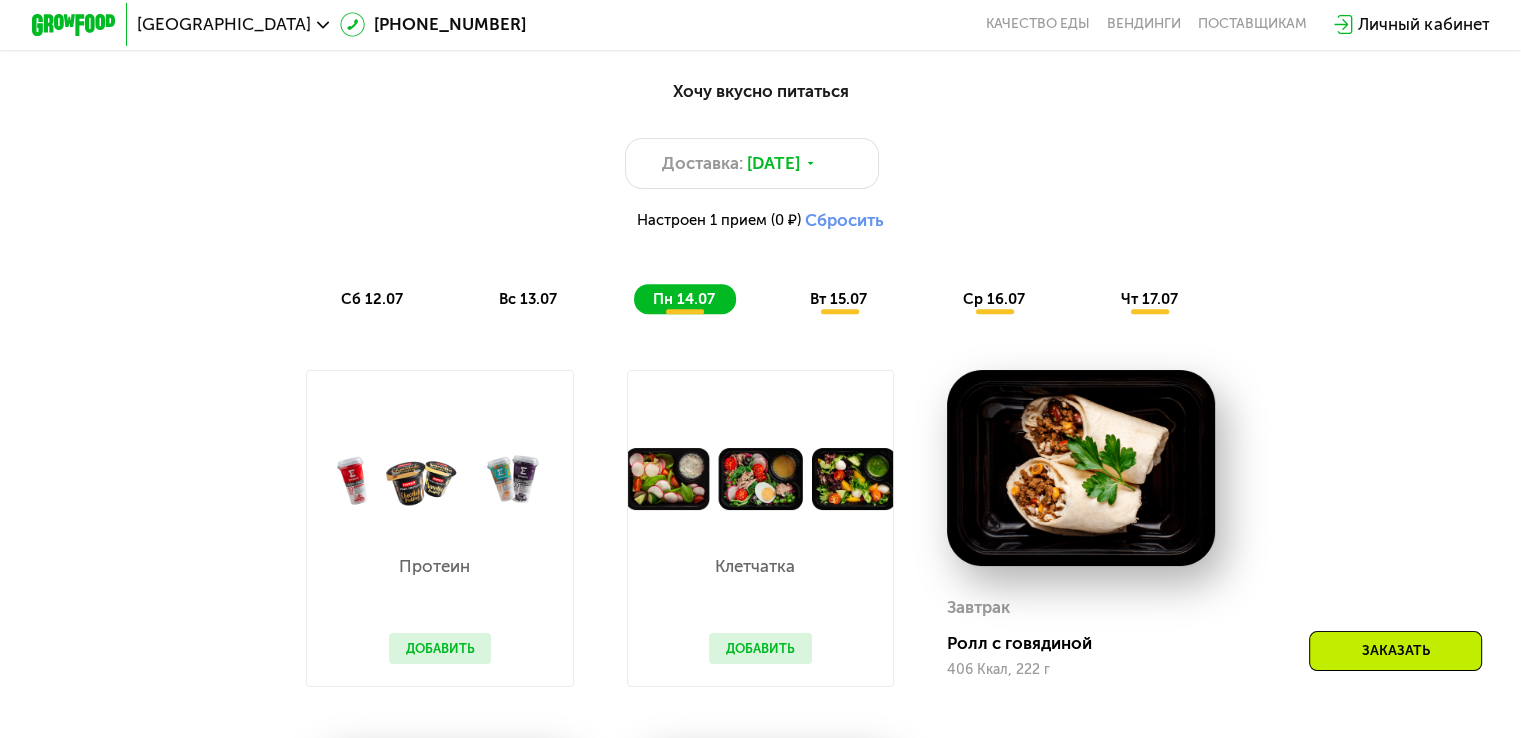 click on "вт 15.07" at bounding box center [838, 299] 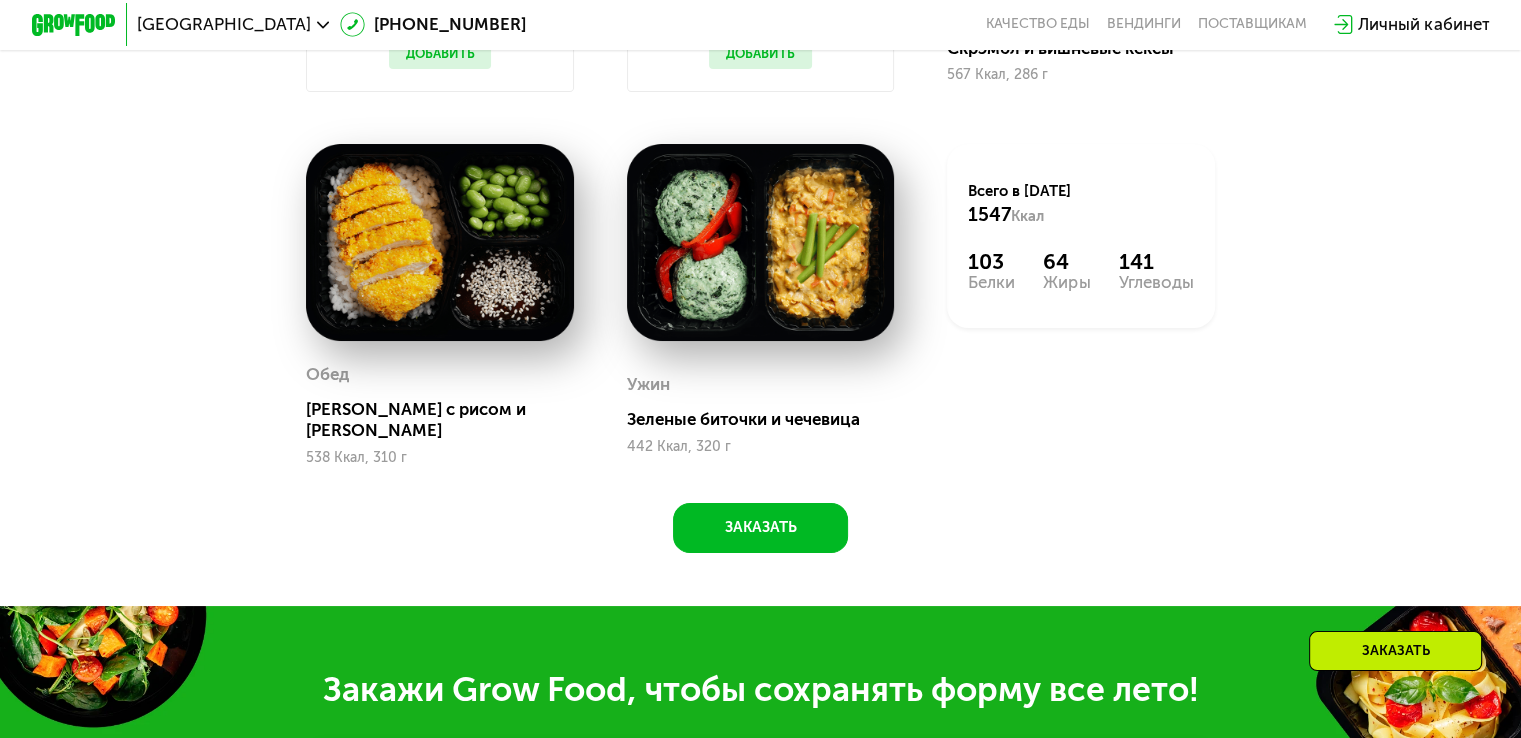 scroll, scrollTop: 1588, scrollLeft: 0, axis: vertical 